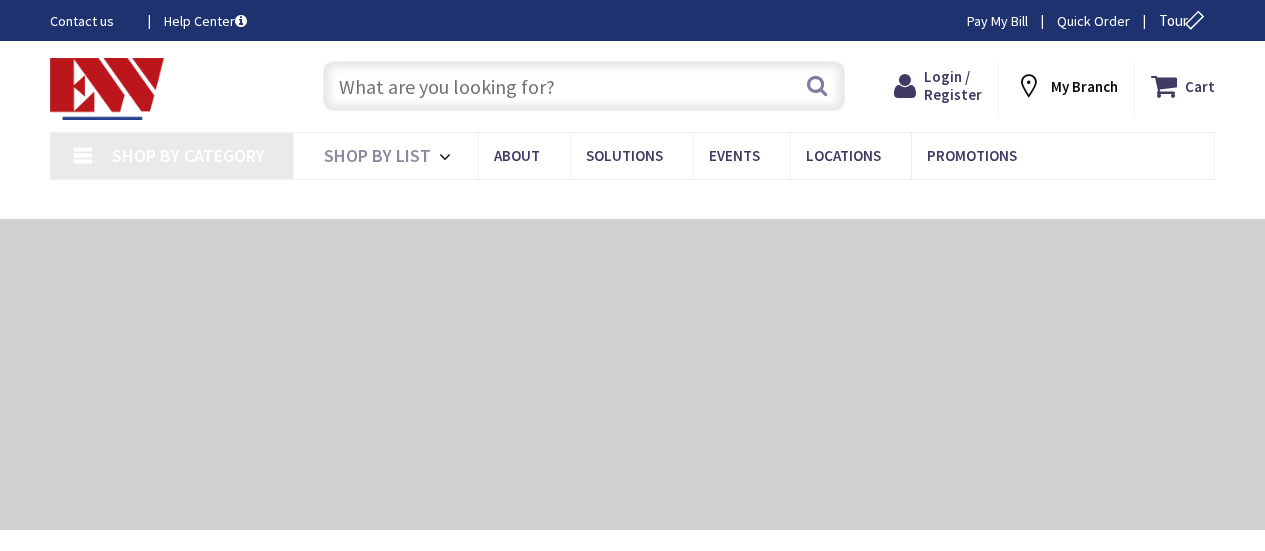 scroll, scrollTop: 0, scrollLeft: 0, axis: both 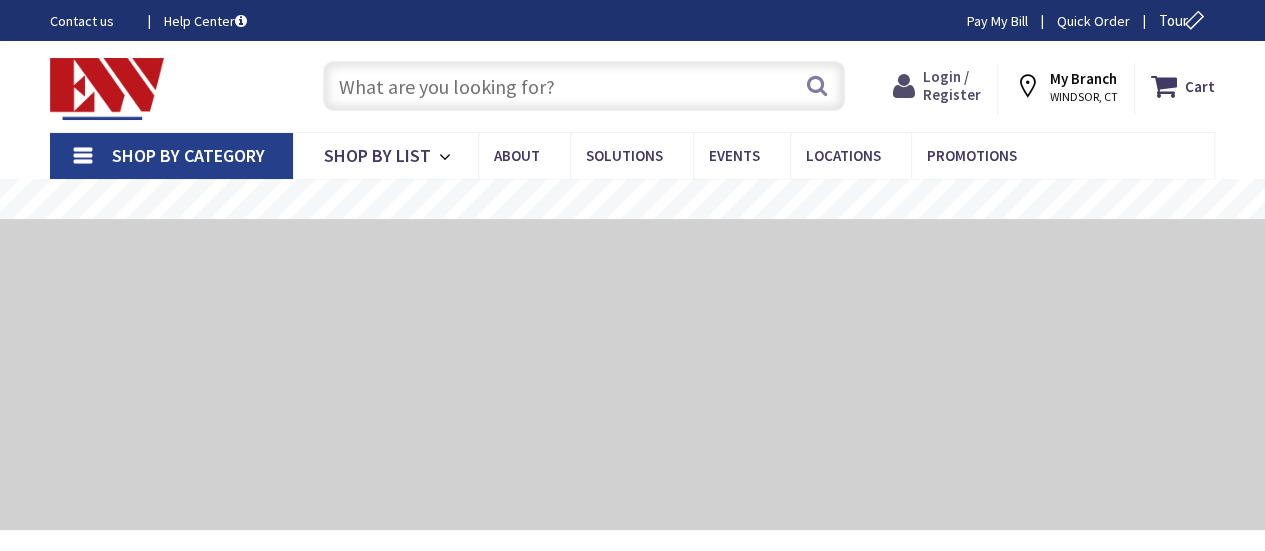 click on "Login / Register" at bounding box center (952, 85) 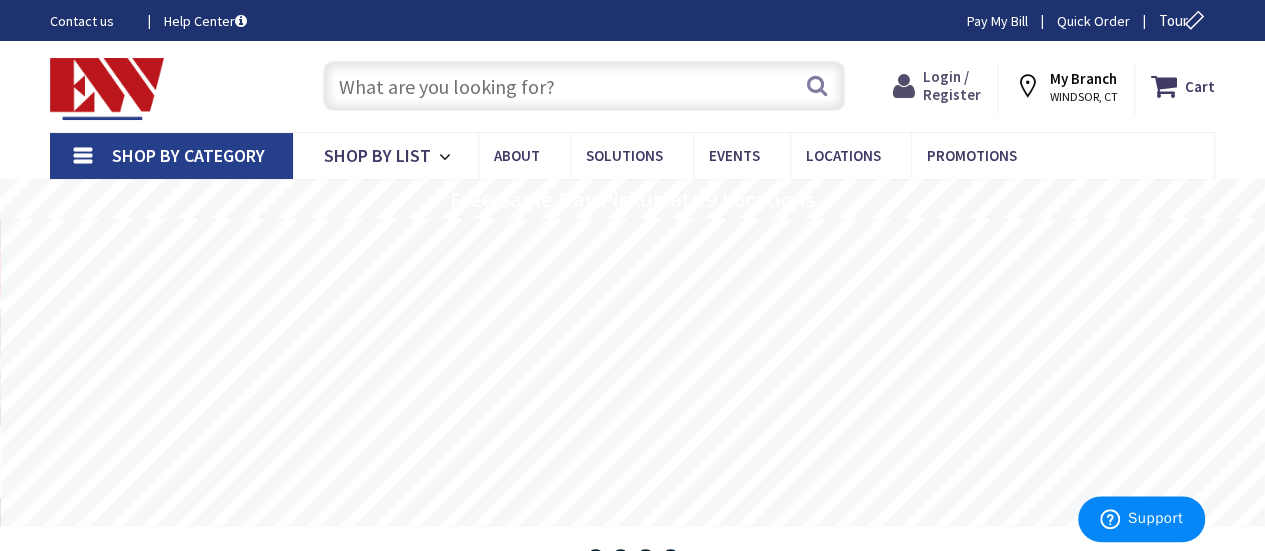 scroll, scrollTop: 0, scrollLeft: 0, axis: both 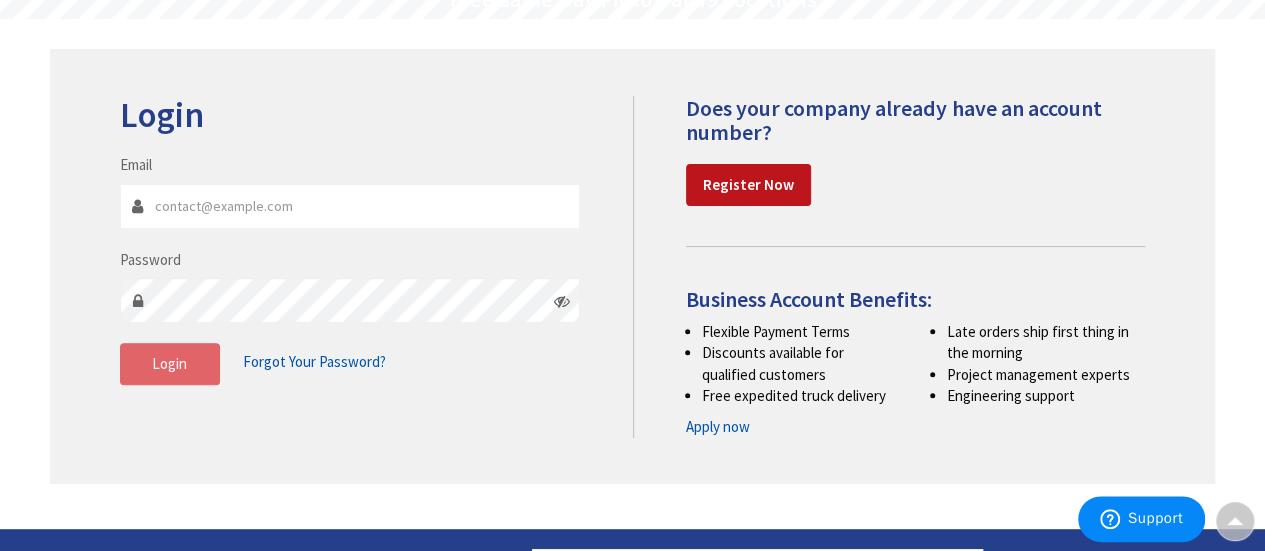 type on "[EMAIL]" 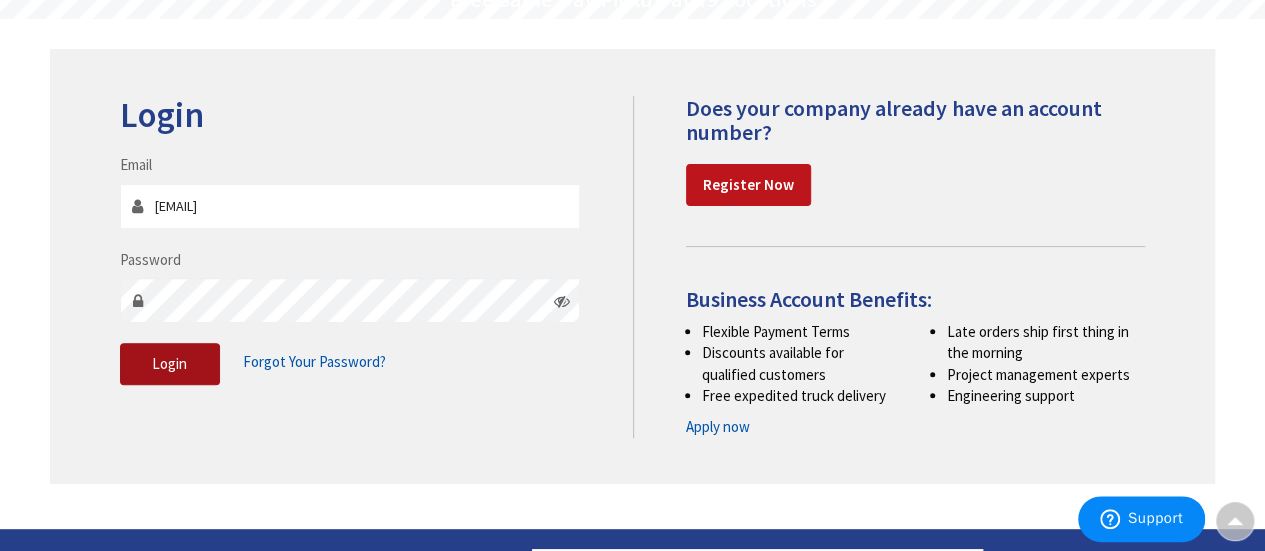 click on "Login" at bounding box center (170, 364) 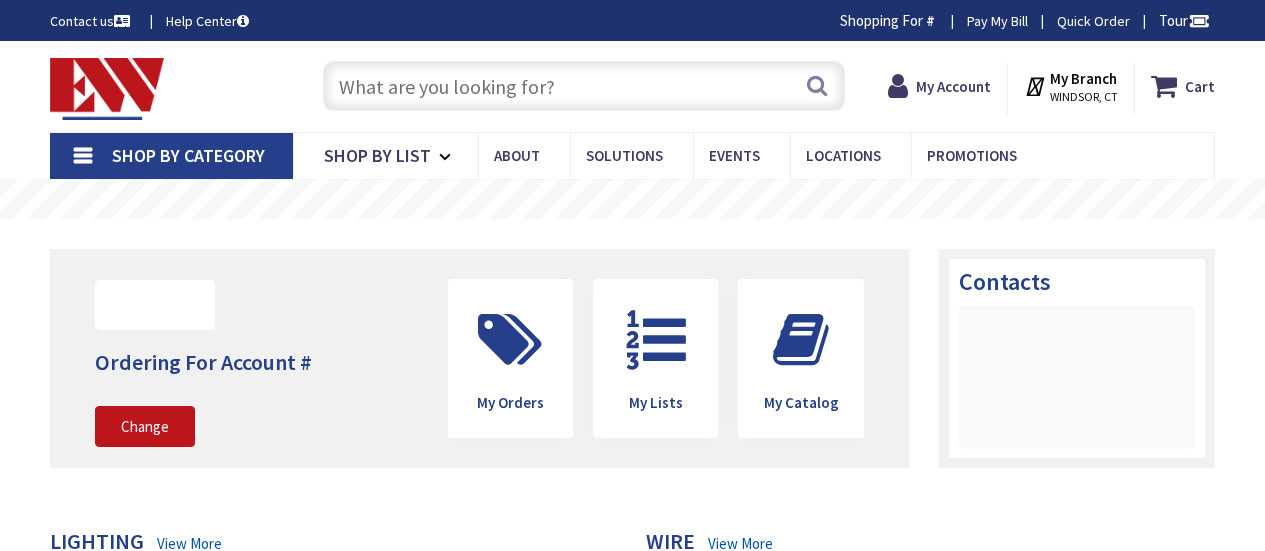 scroll, scrollTop: 0, scrollLeft: 0, axis: both 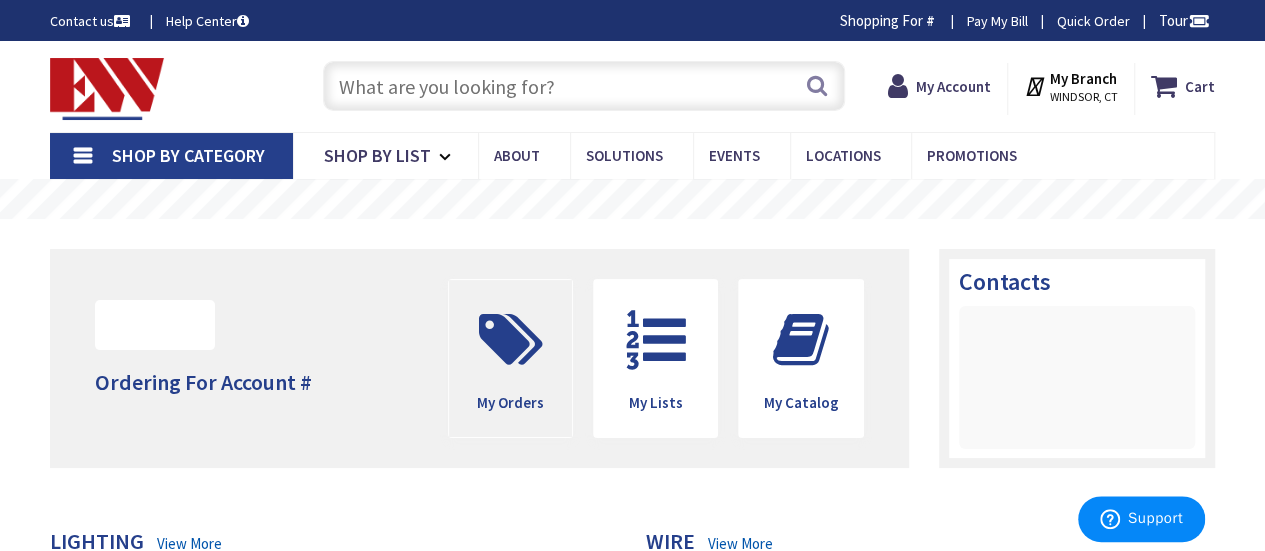 click at bounding box center [510, 340] 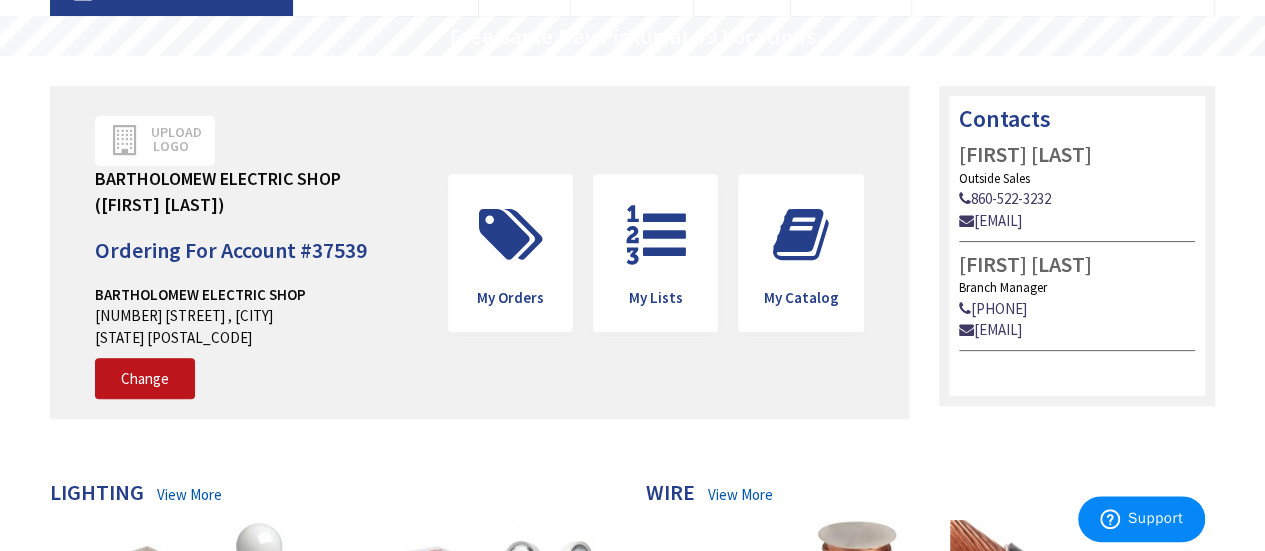 scroll, scrollTop: 200, scrollLeft: 0, axis: vertical 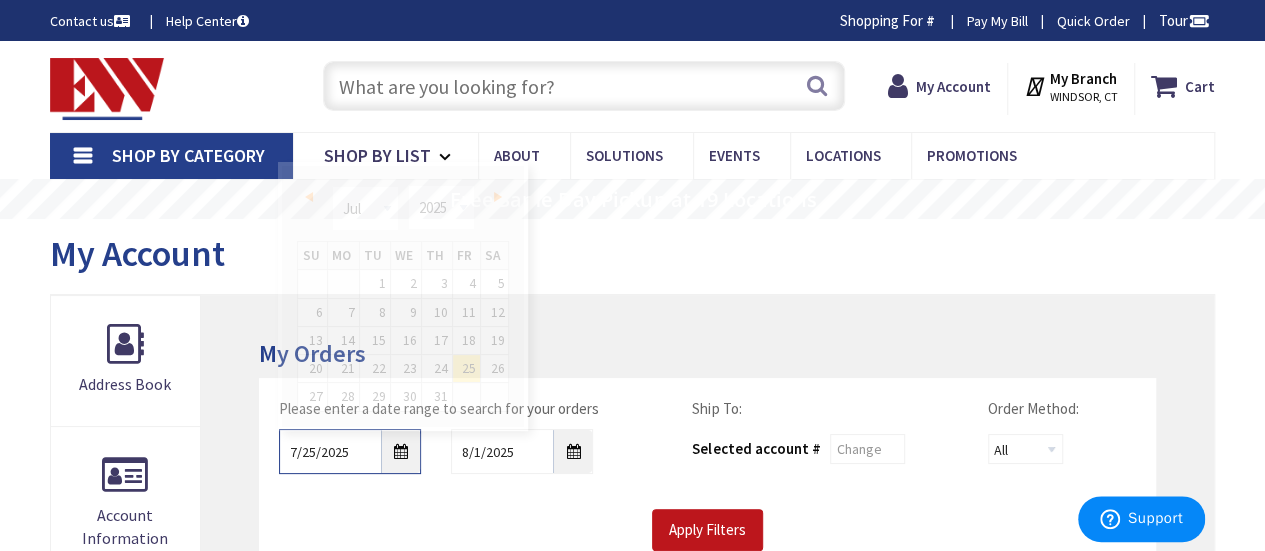 click on "7/25/2025" at bounding box center (350, 451) 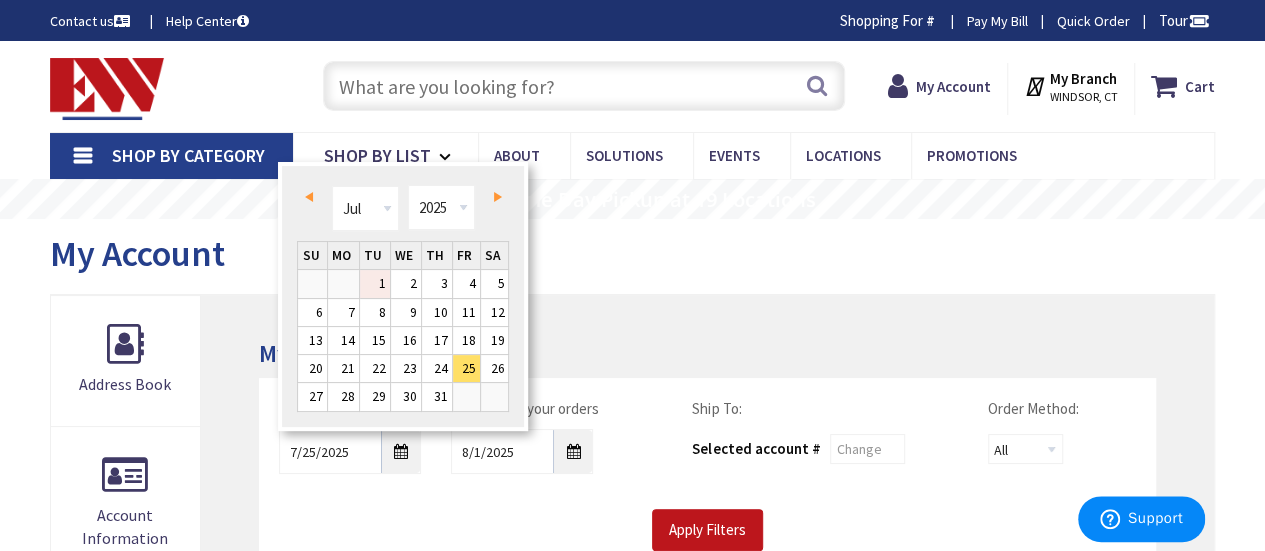 click on "1" at bounding box center (375, 283) 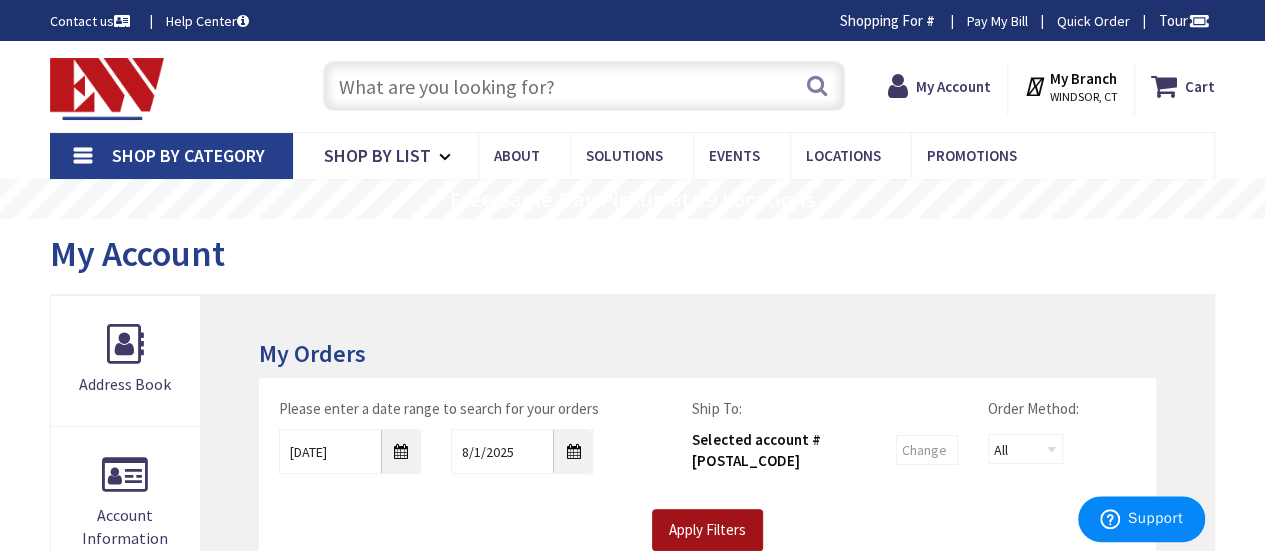 click on "Apply Filters" at bounding box center (707, 530) 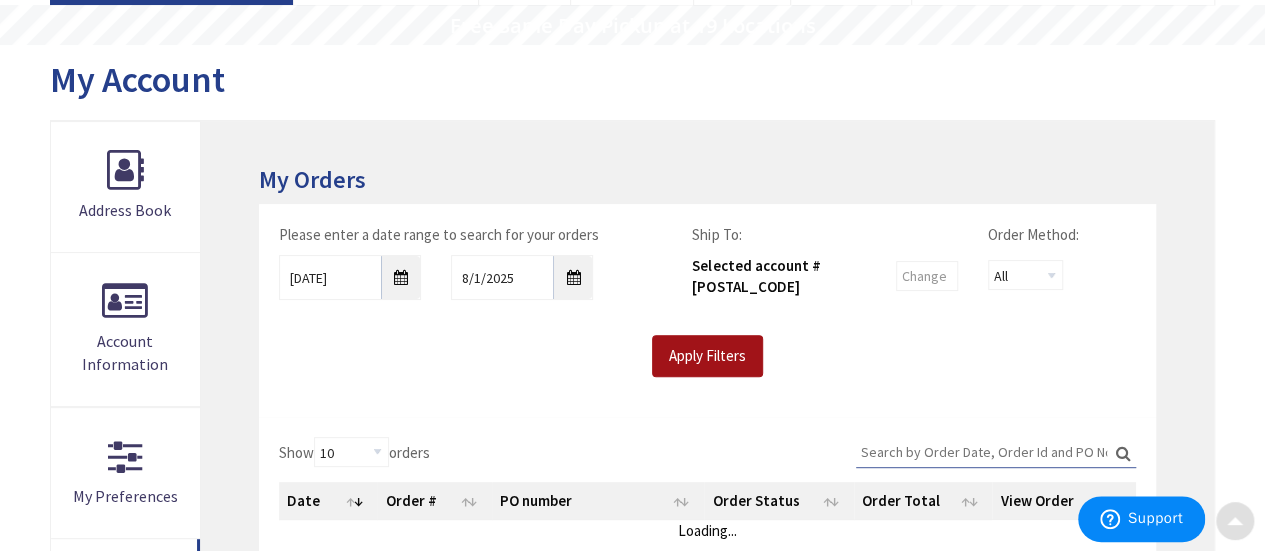 scroll, scrollTop: 300, scrollLeft: 0, axis: vertical 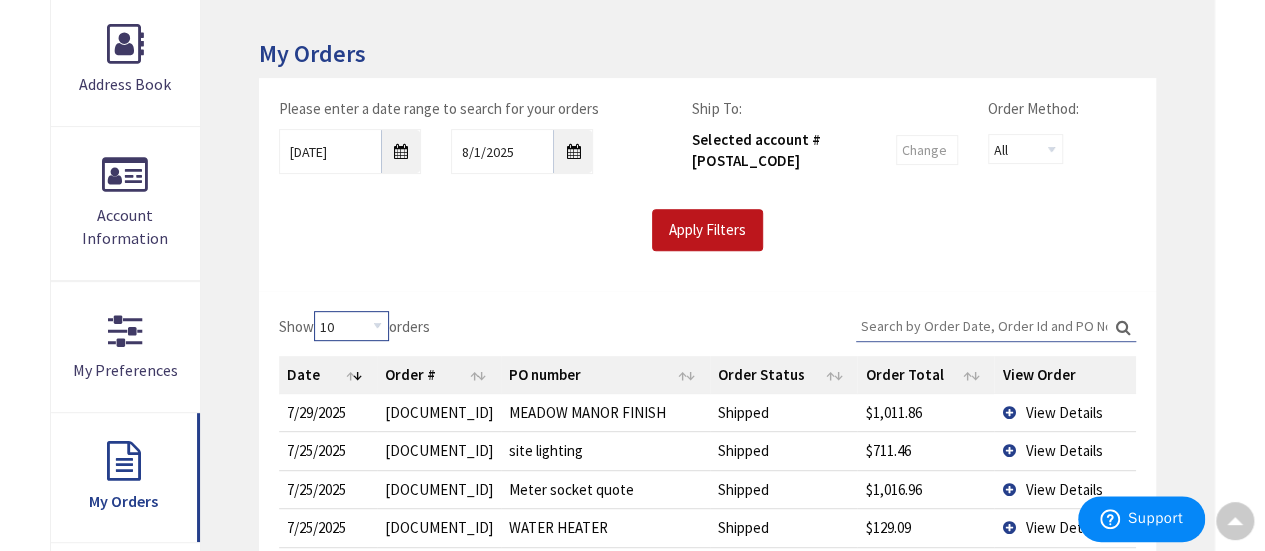 click on "10 25 50 100" at bounding box center (351, 326) 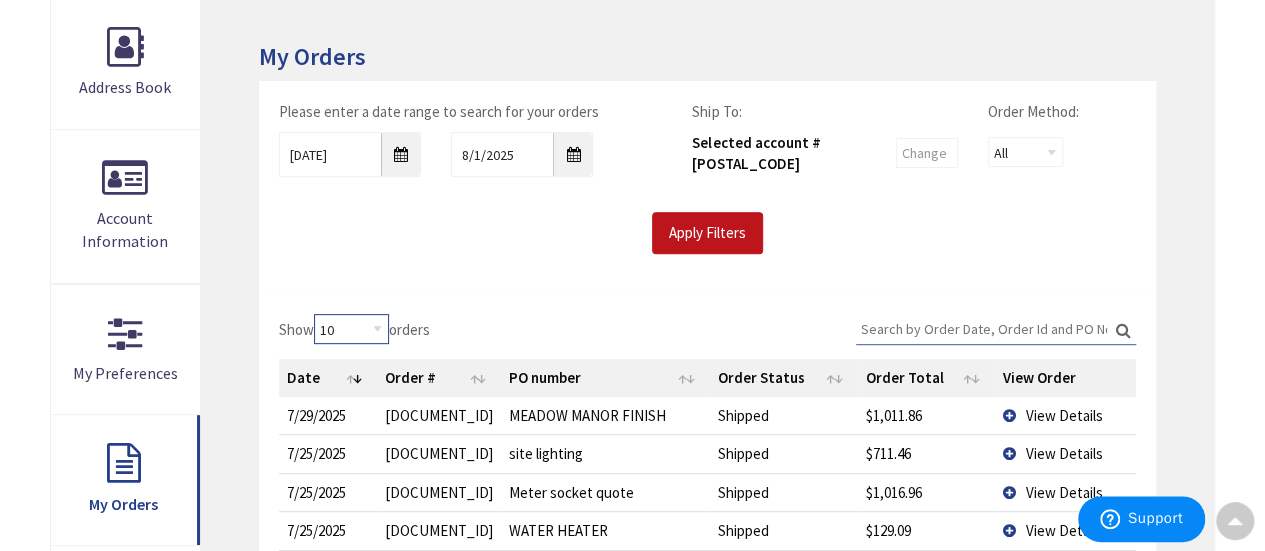scroll, scrollTop: 302, scrollLeft: 0, axis: vertical 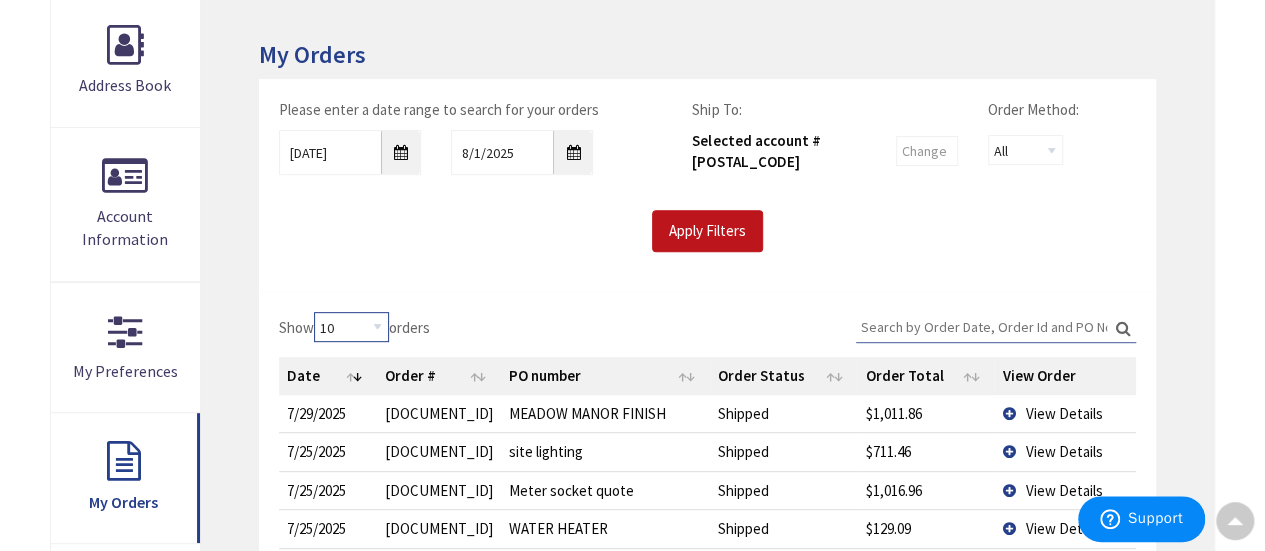 select on "50" 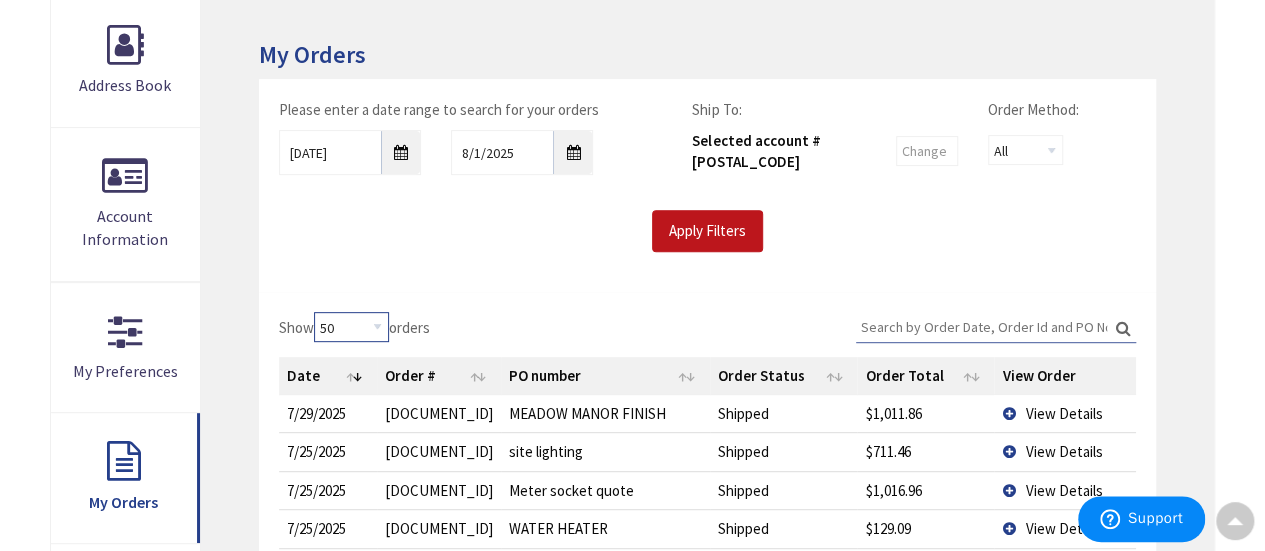 click on "10 25 50 100" at bounding box center [351, 327] 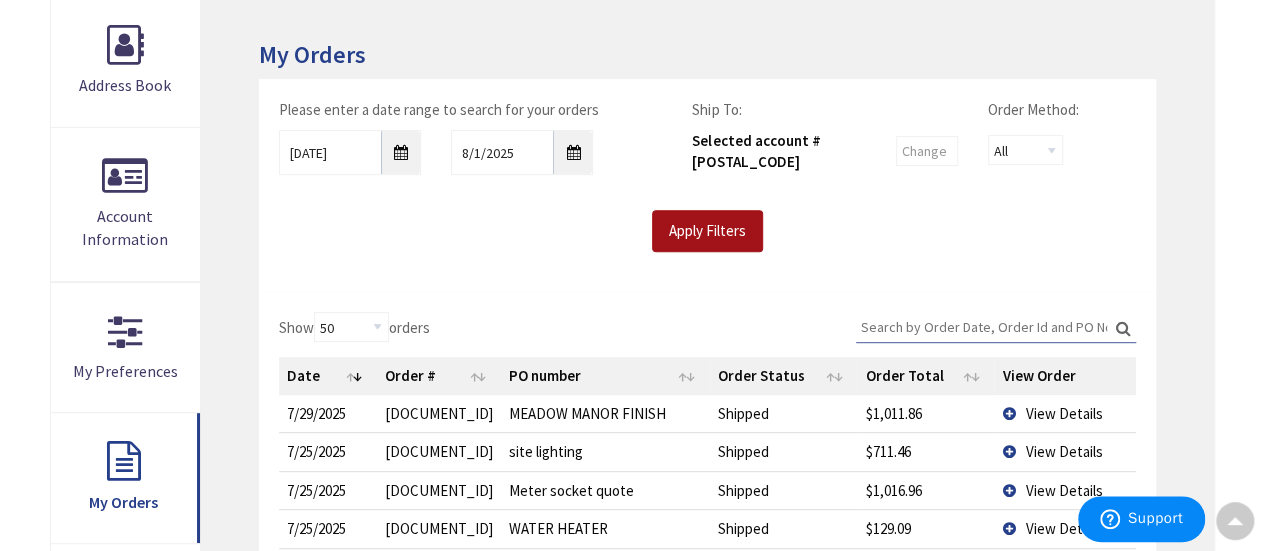 click on "Apply Filters" at bounding box center (707, 231) 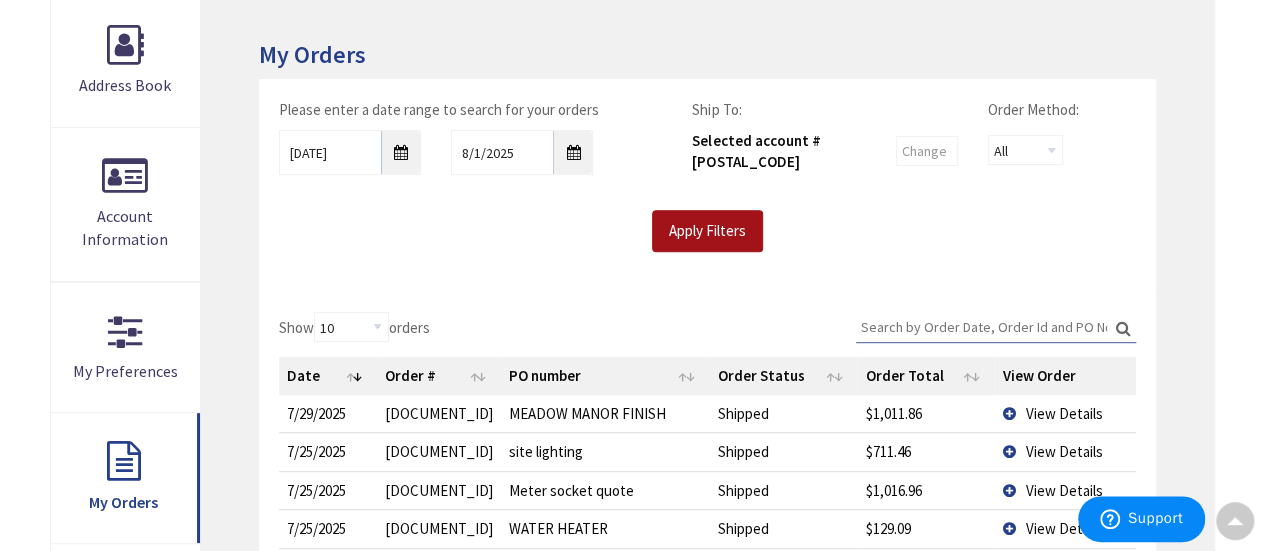 scroll, scrollTop: 402, scrollLeft: 0, axis: vertical 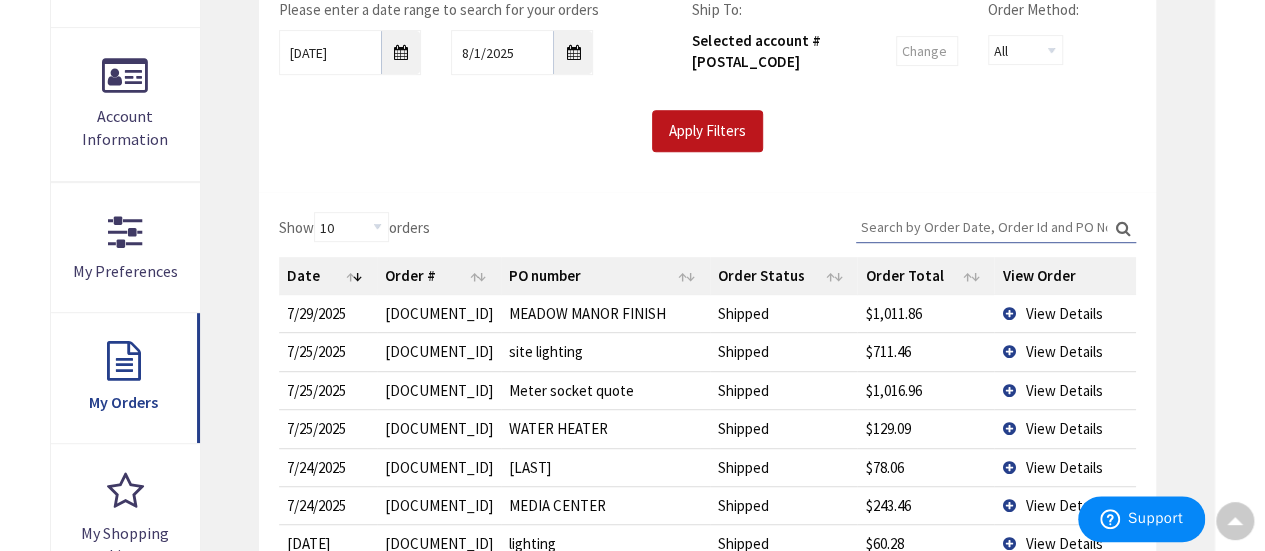 click on "View Details" at bounding box center (1065, 313) 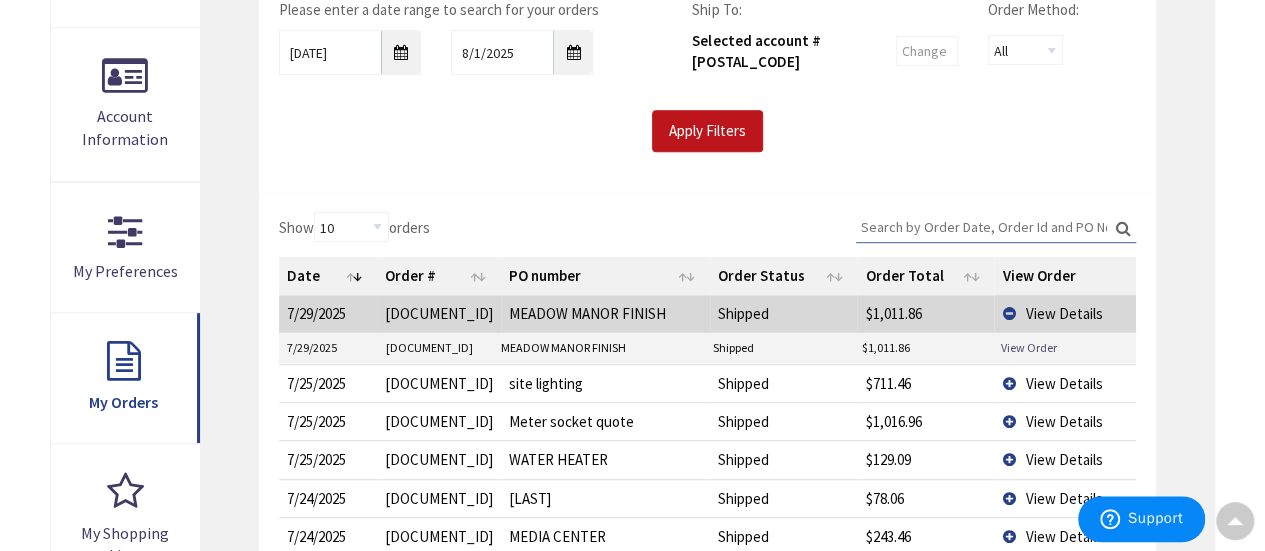 click on "View Order" at bounding box center [1028, 347] 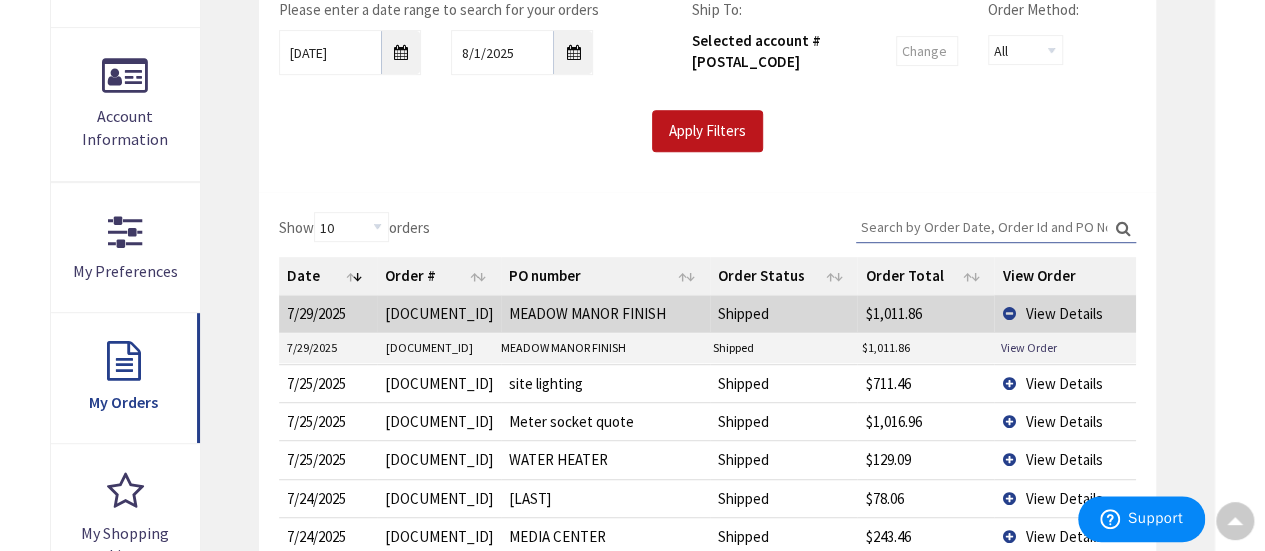 click on "View Details" at bounding box center (1065, 383) 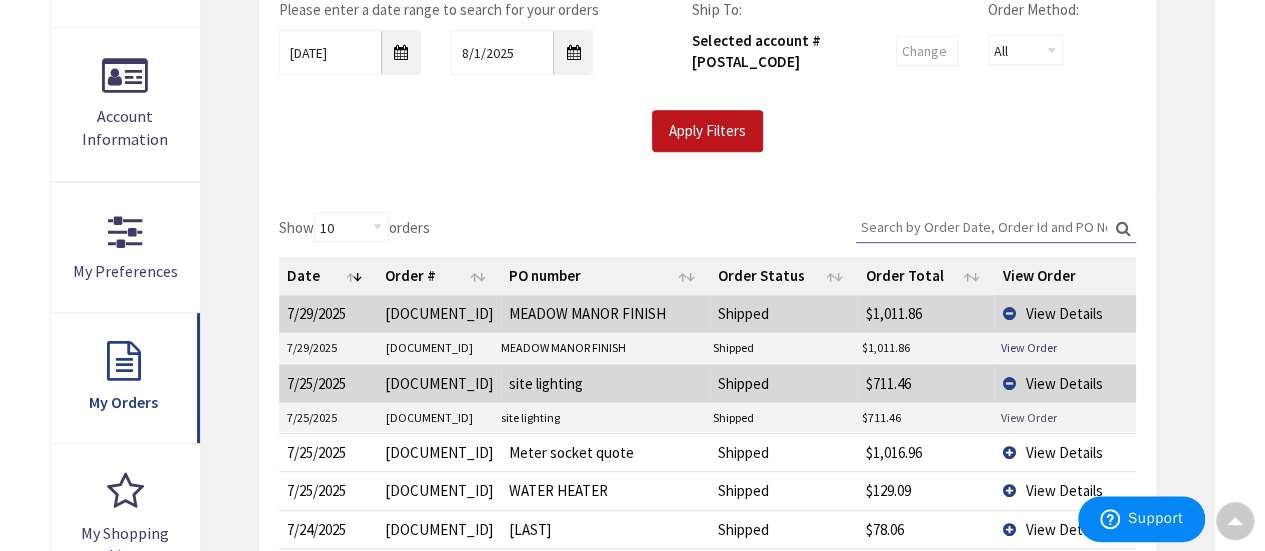 click on "View Order" at bounding box center (1028, 417) 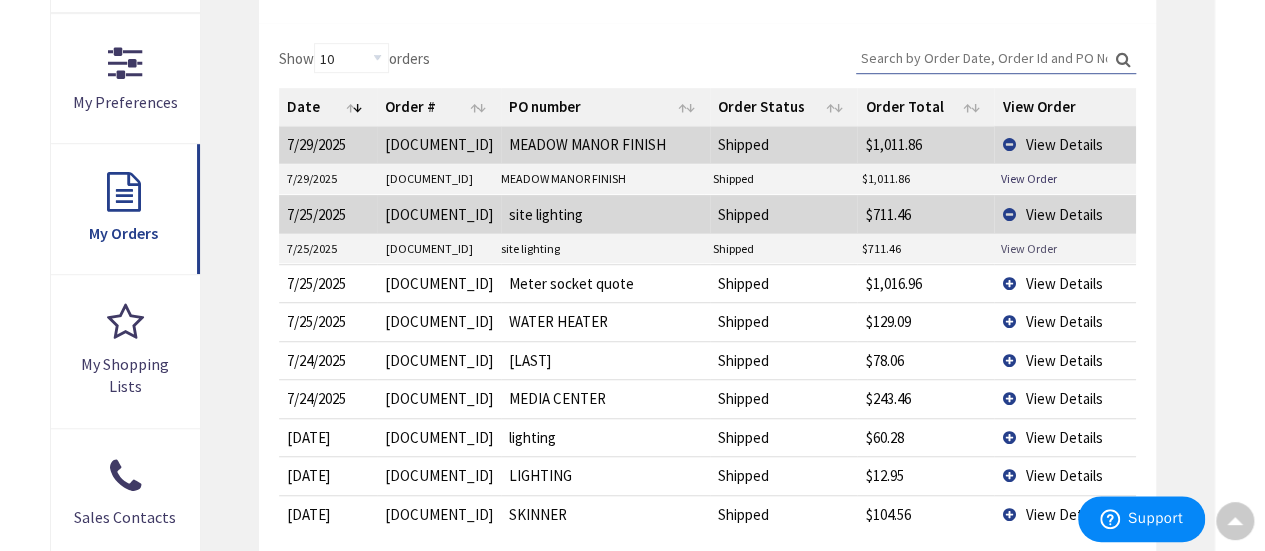 scroll, scrollTop: 602, scrollLeft: 0, axis: vertical 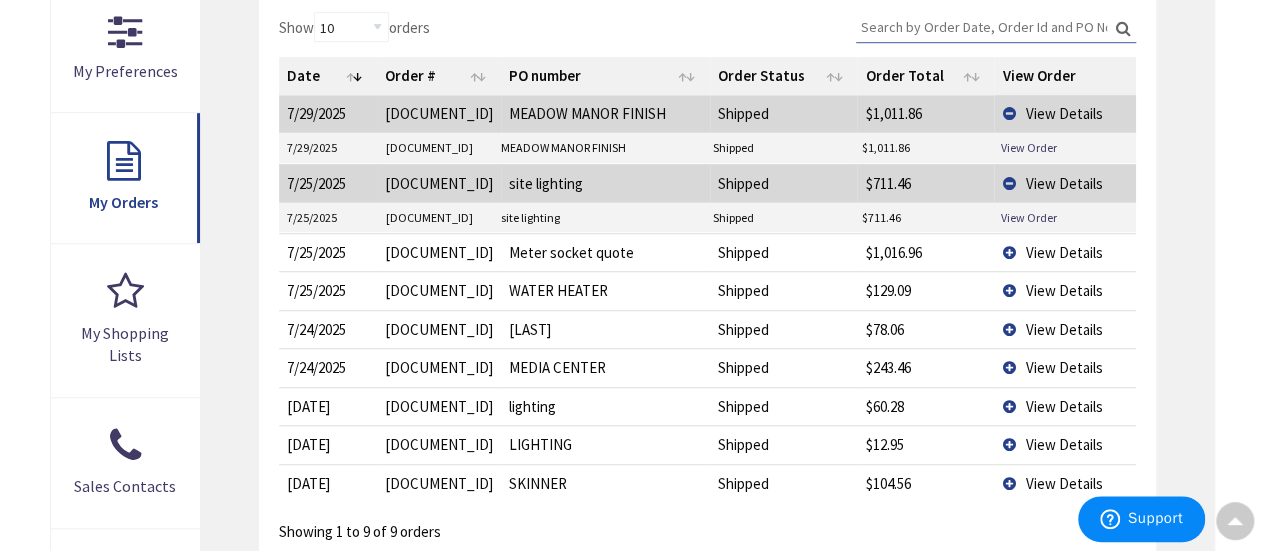 click on "View Details" at bounding box center (1065, 252) 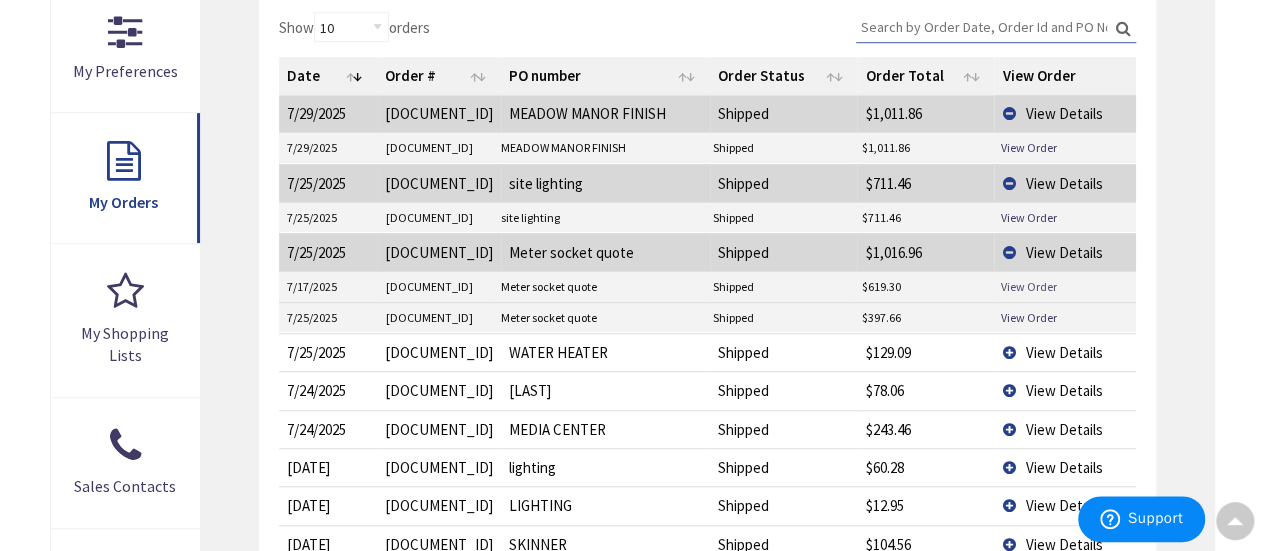click on "View Order" at bounding box center (1028, 286) 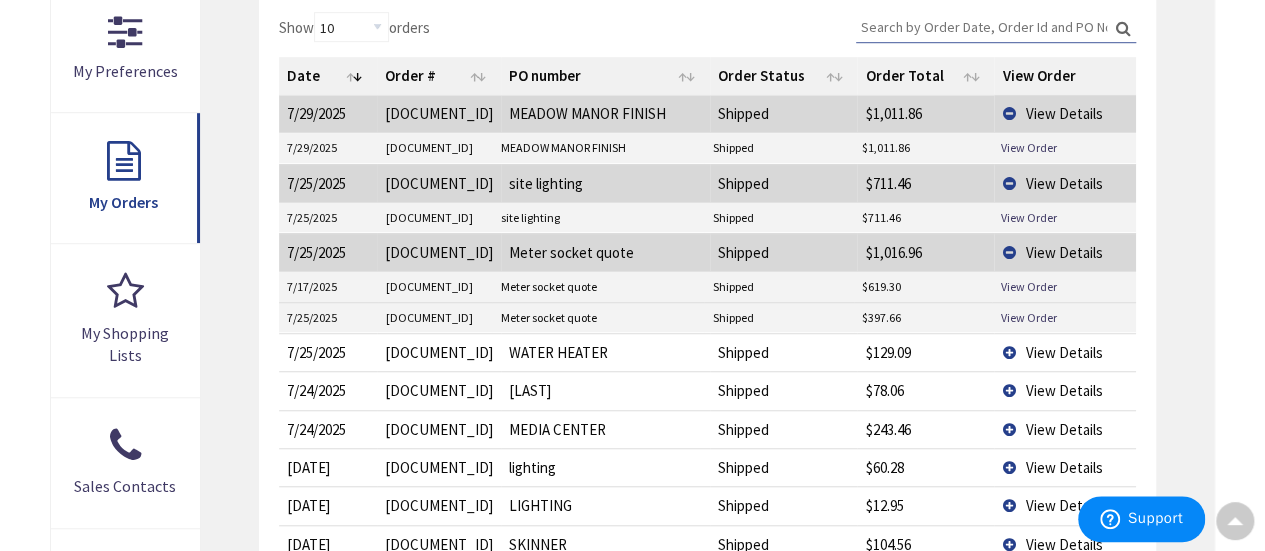 click on "View Details" at bounding box center [1065, 352] 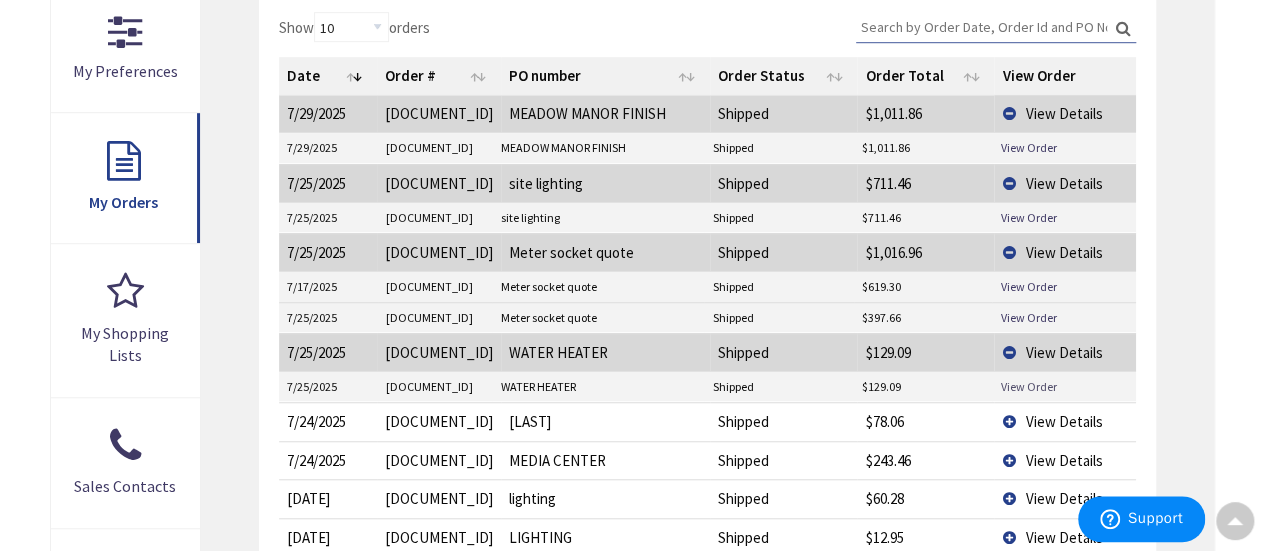 click on "View Order" at bounding box center [1028, 386] 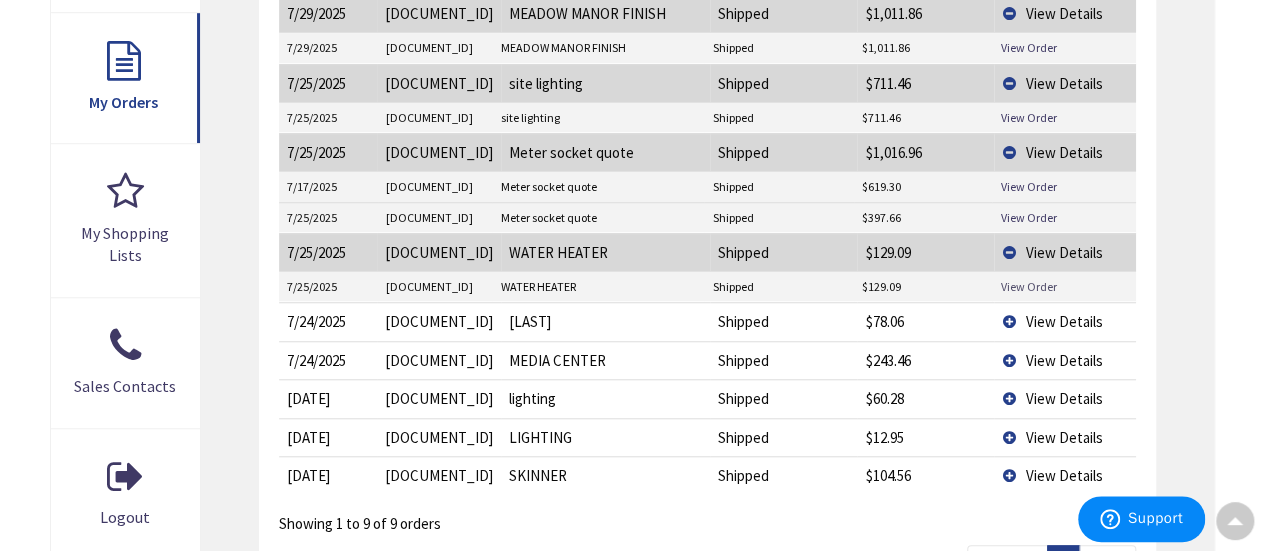 scroll, scrollTop: 802, scrollLeft: 0, axis: vertical 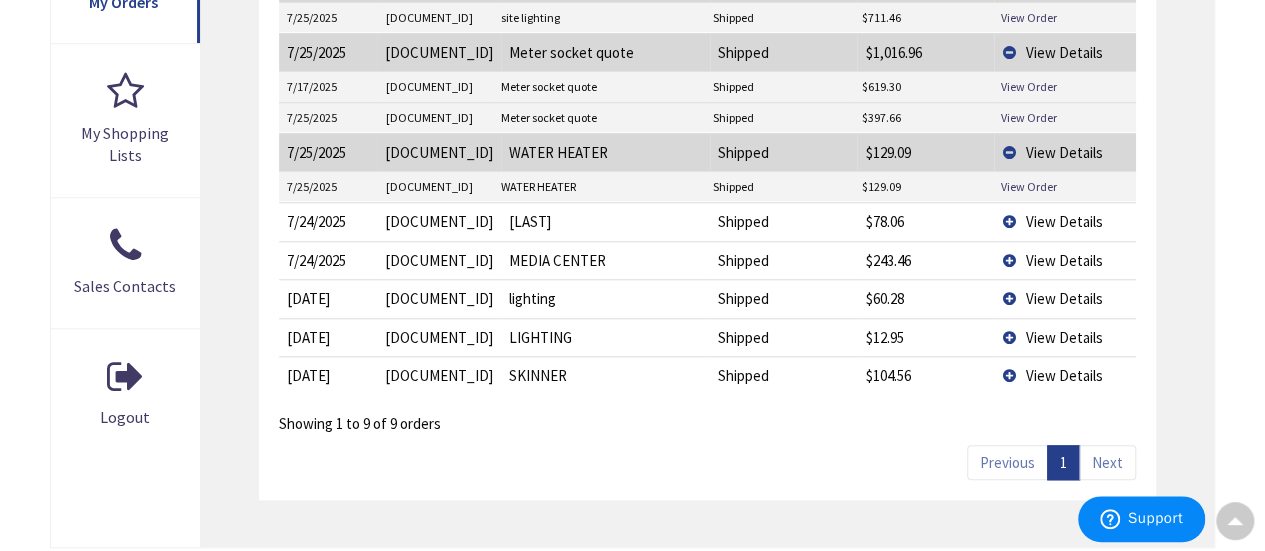click on "View Details" at bounding box center (1065, 260) 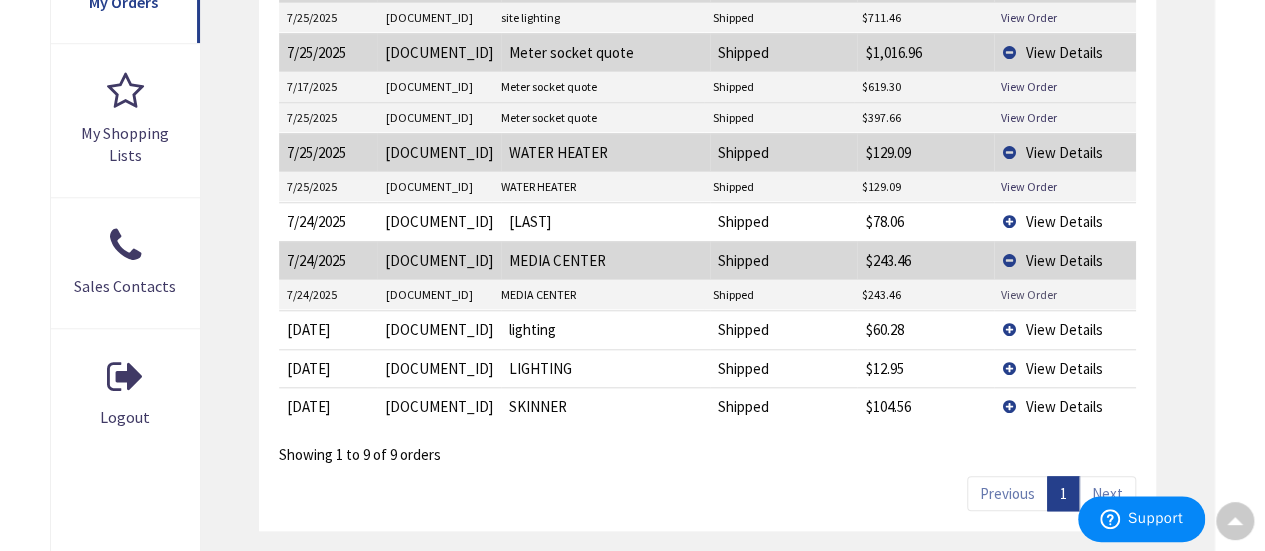 click on "View Order" at bounding box center [1028, 294] 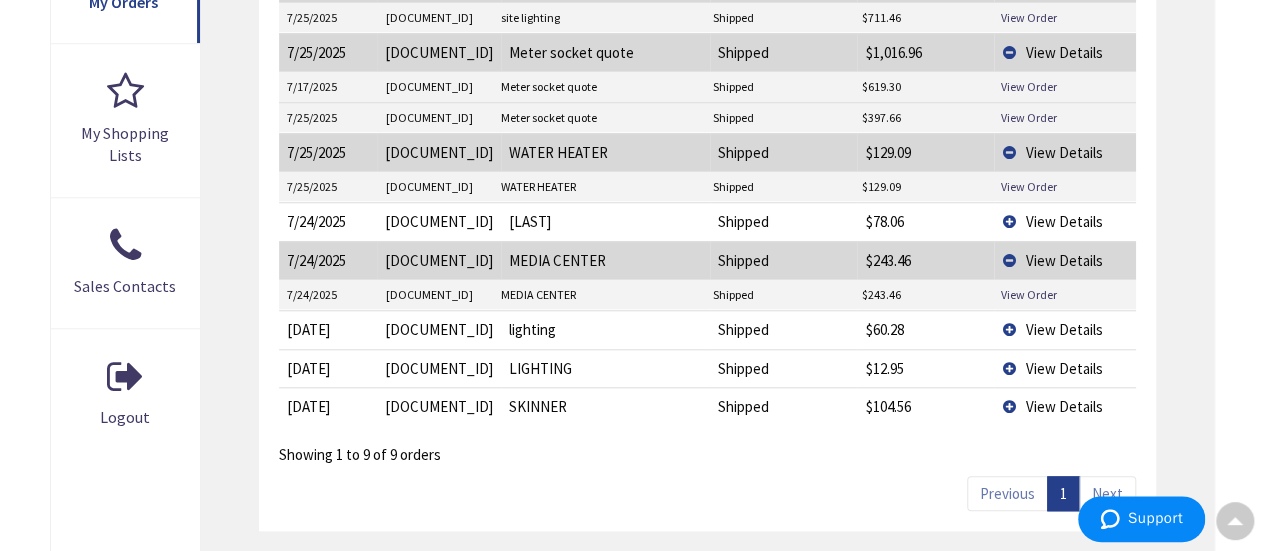 click on "View Details" at bounding box center (1065, 329) 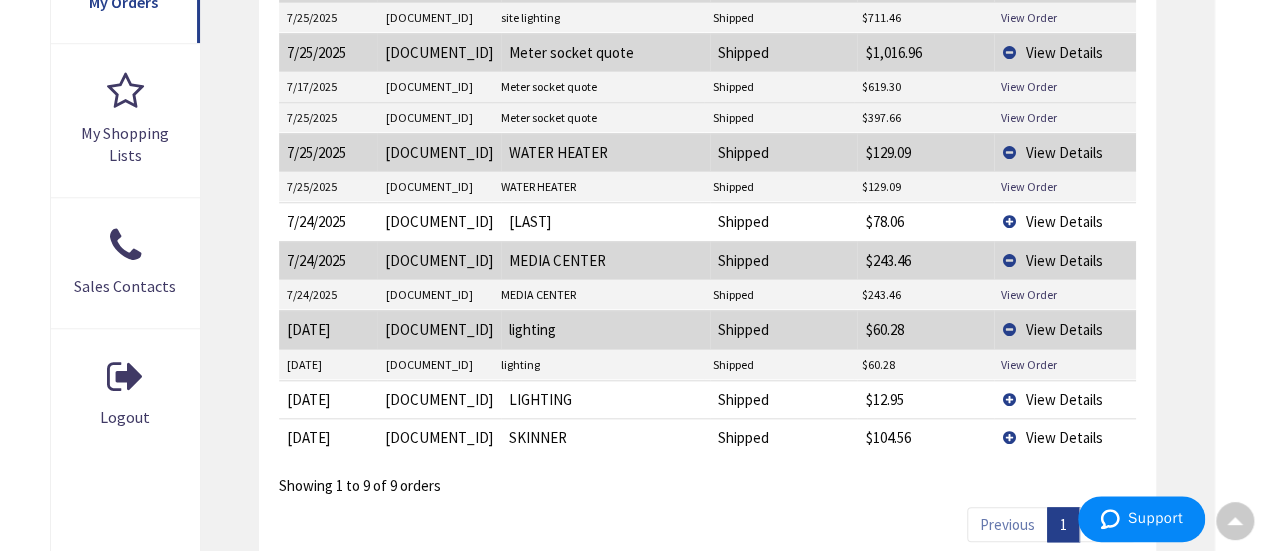 click on "View Order" at bounding box center [1063, 365] 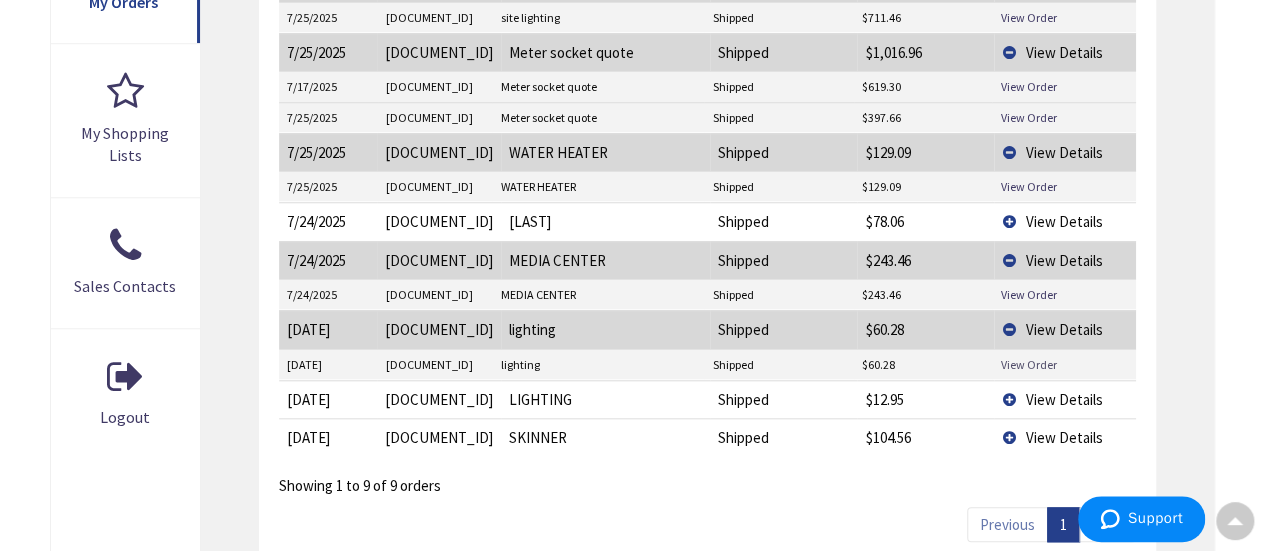 click on "View Order" at bounding box center (1028, 364) 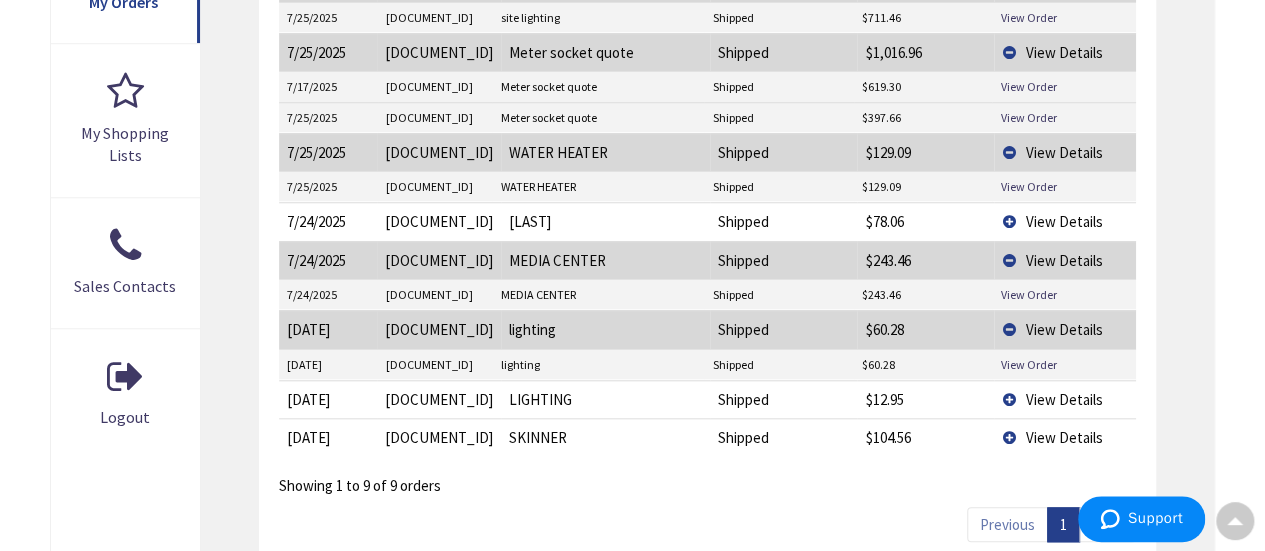 click on "View Details" at bounding box center (1065, 399) 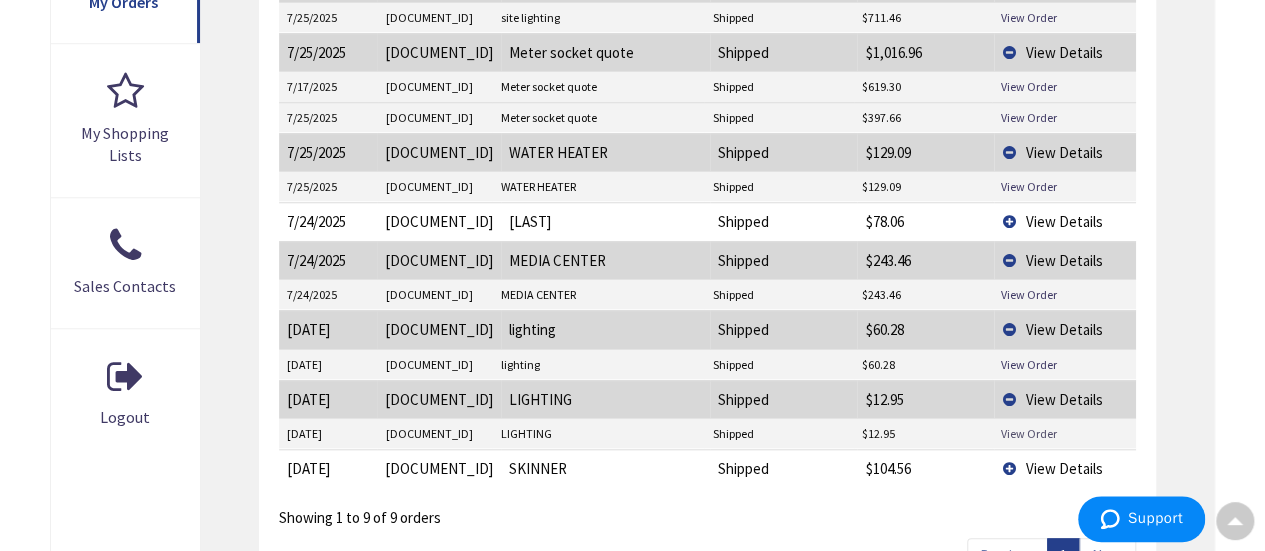 click on "View Order" at bounding box center (1028, 433) 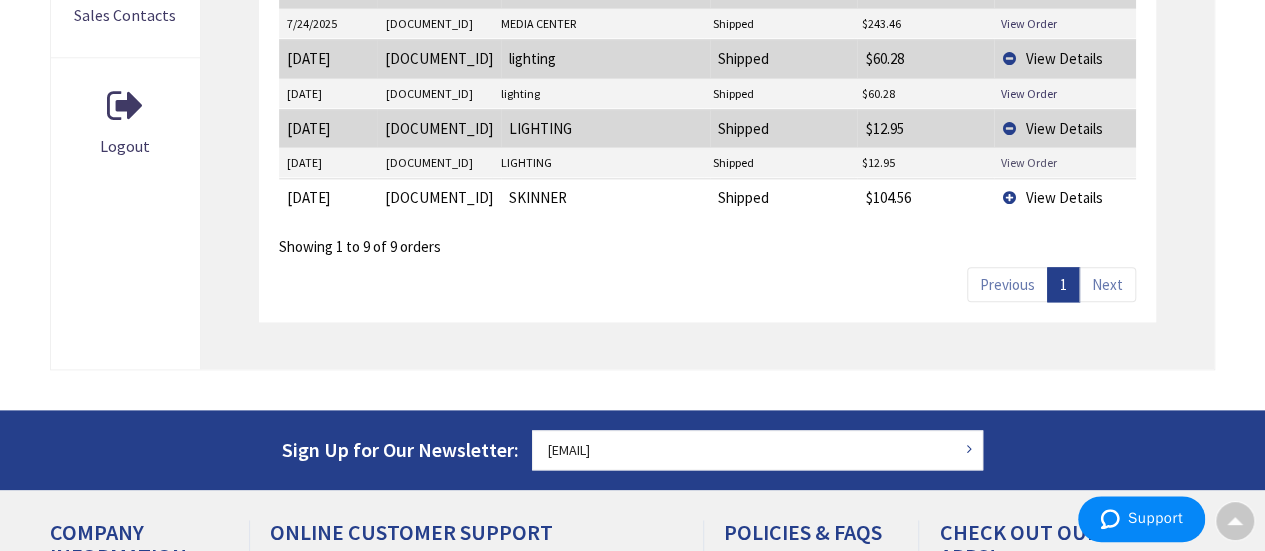 scroll, scrollTop: 1102, scrollLeft: 0, axis: vertical 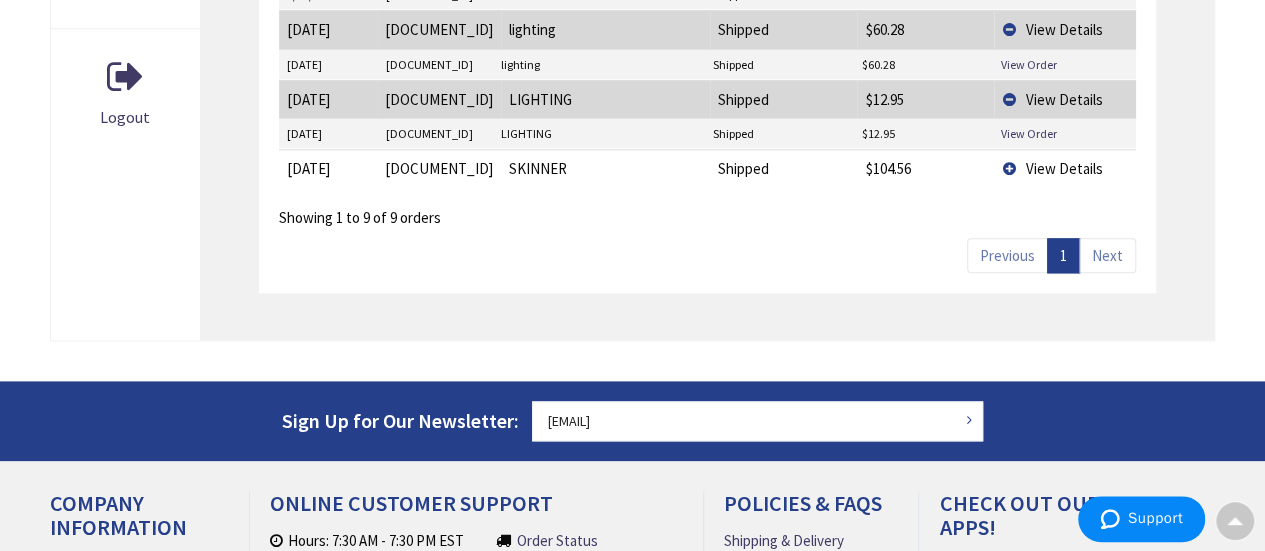 click on "Next" at bounding box center [1107, 255] 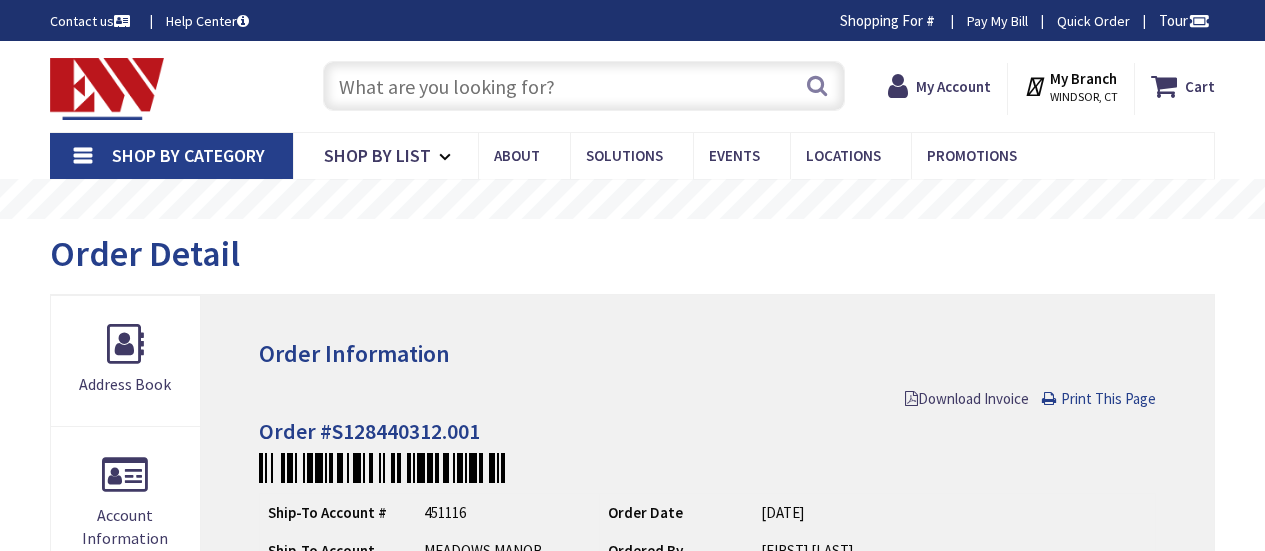 scroll, scrollTop: 0, scrollLeft: 0, axis: both 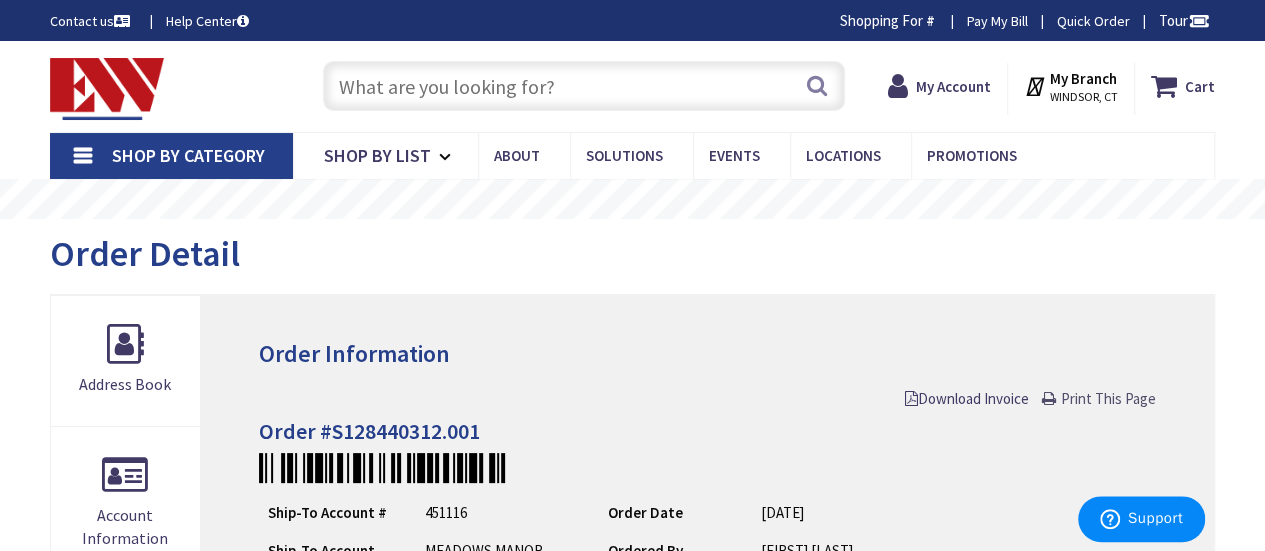 click on "Print This Page" at bounding box center (1108, 398) 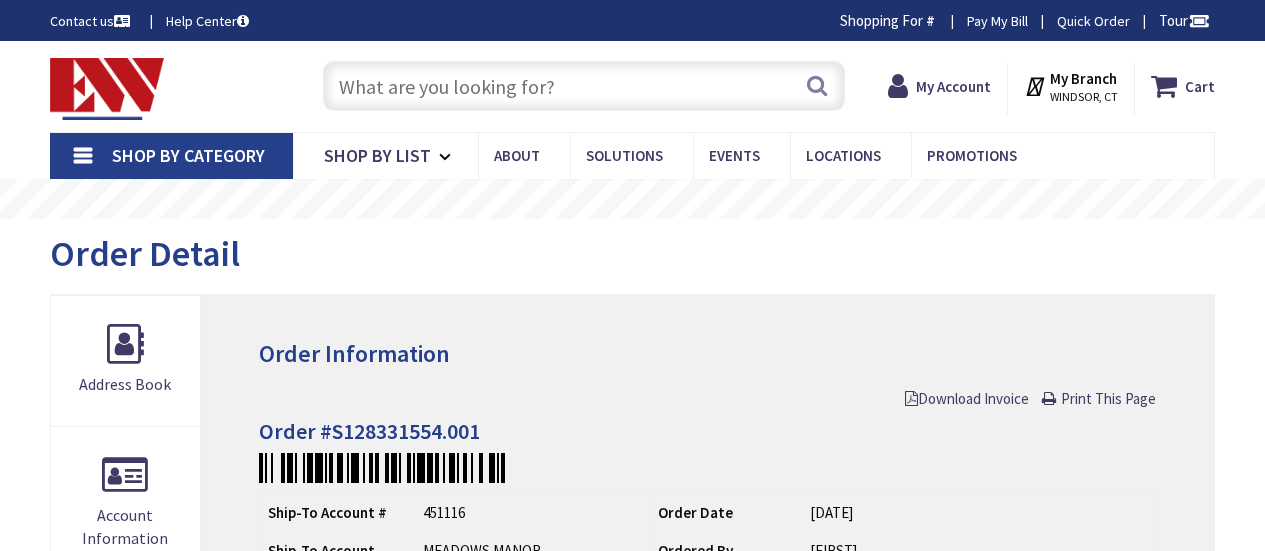 scroll, scrollTop: 0, scrollLeft: 0, axis: both 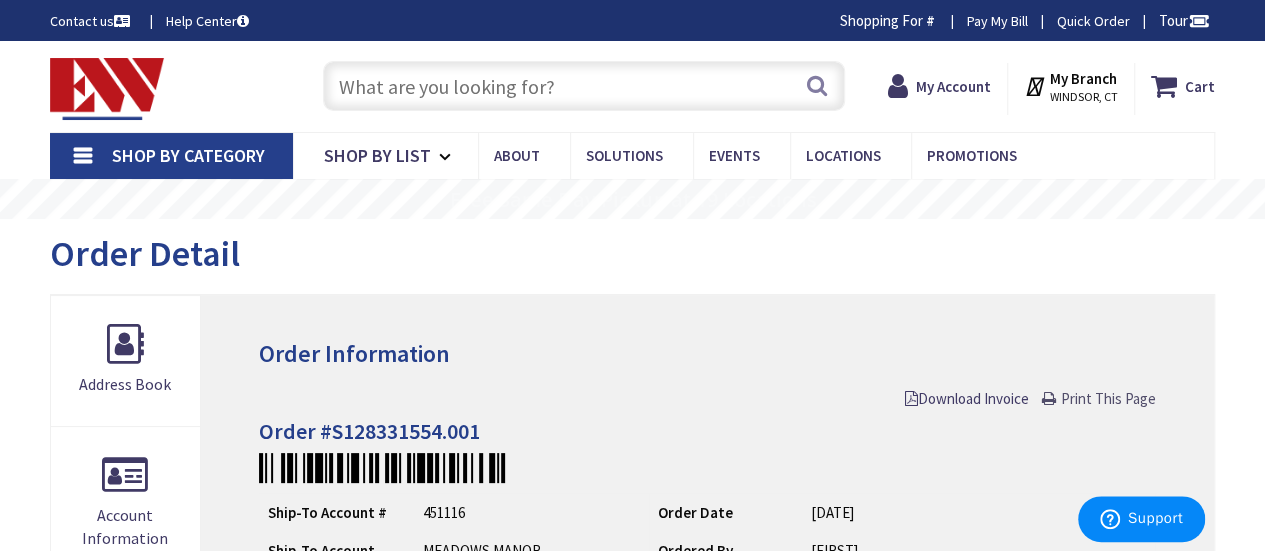click on "Print This Page" at bounding box center [1108, 398] 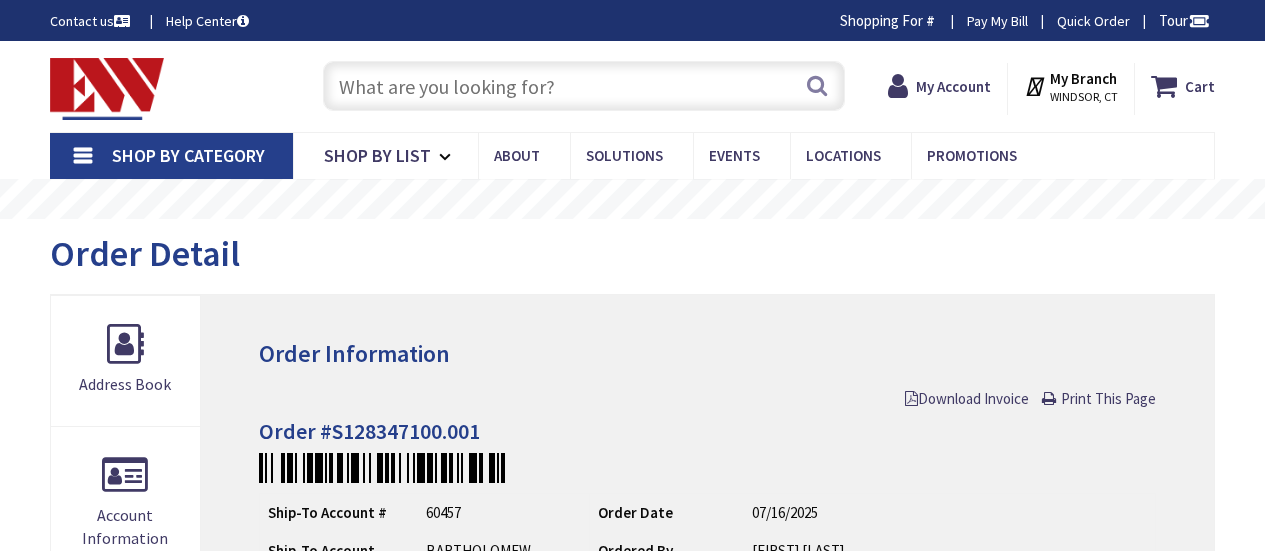 scroll, scrollTop: 200, scrollLeft: 0, axis: vertical 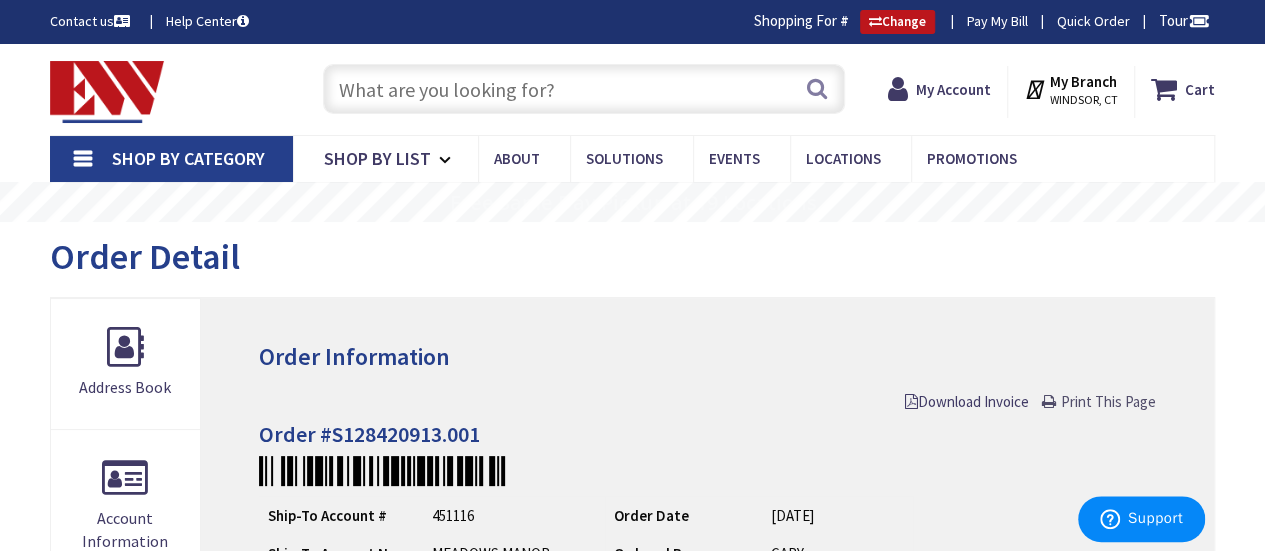 click on "Print This Page" at bounding box center (1108, 401) 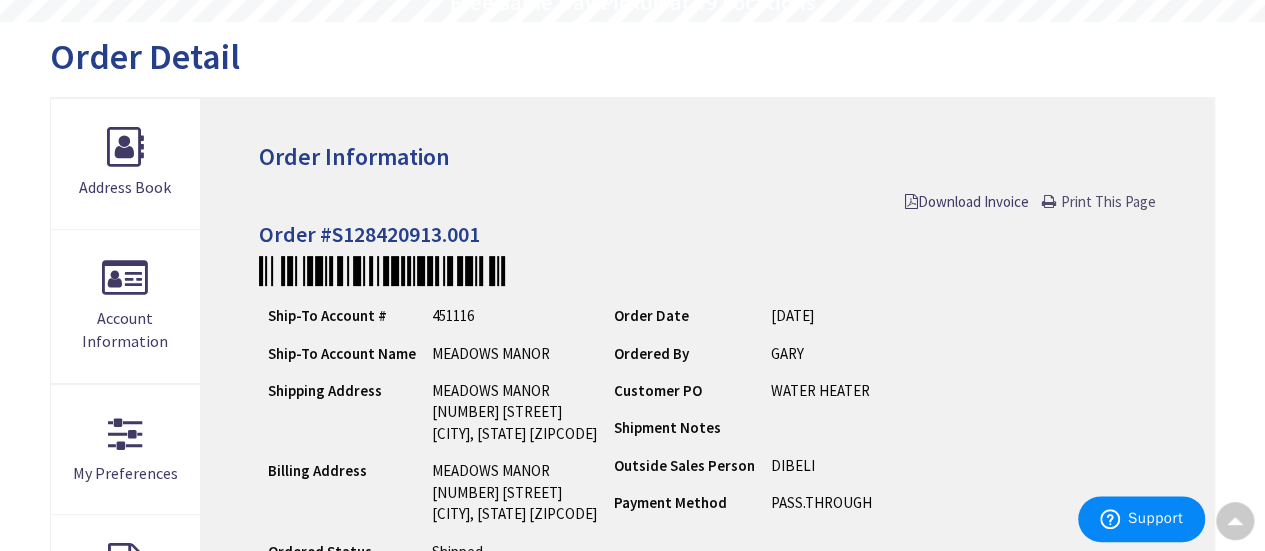 scroll, scrollTop: 300, scrollLeft: 0, axis: vertical 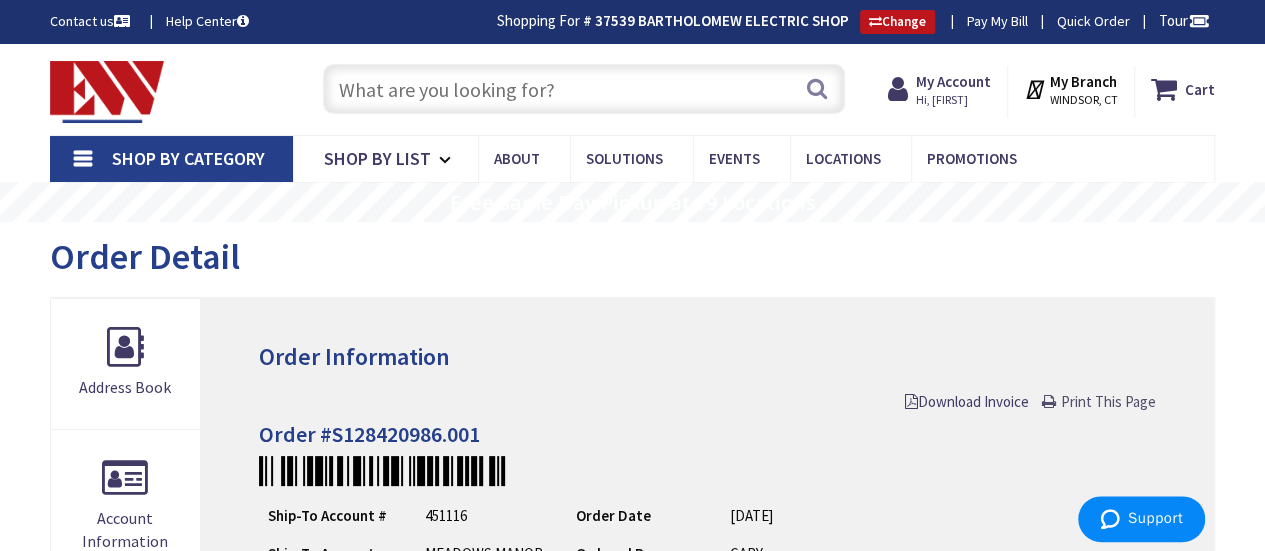 click on "Print This Page" at bounding box center (1108, 401) 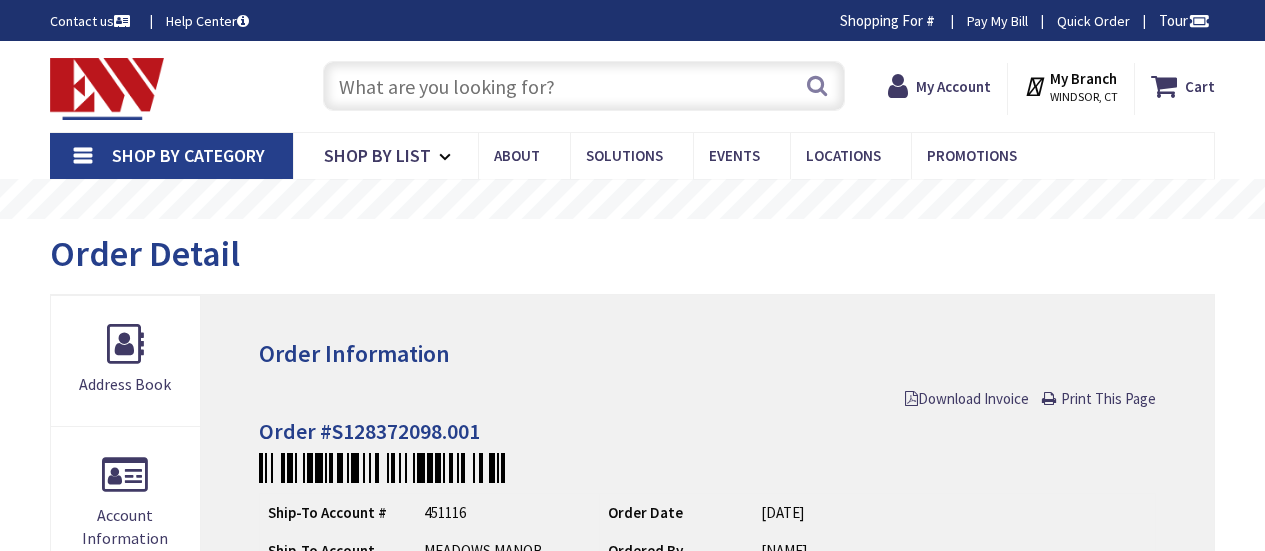 scroll, scrollTop: 0, scrollLeft: 0, axis: both 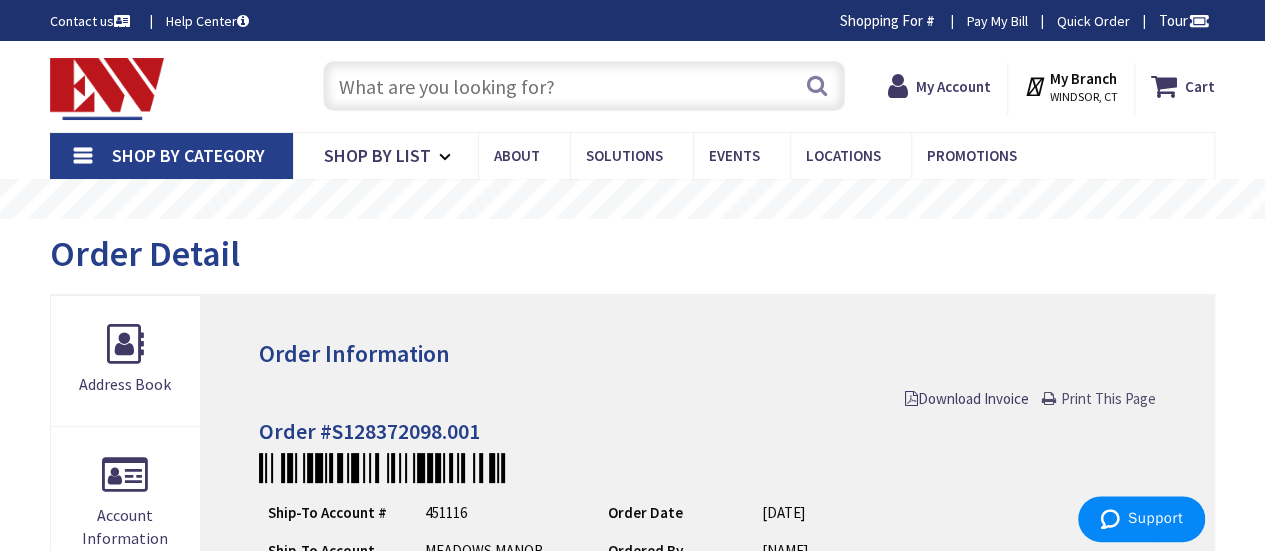 click on "Print This Page" at bounding box center (1108, 398) 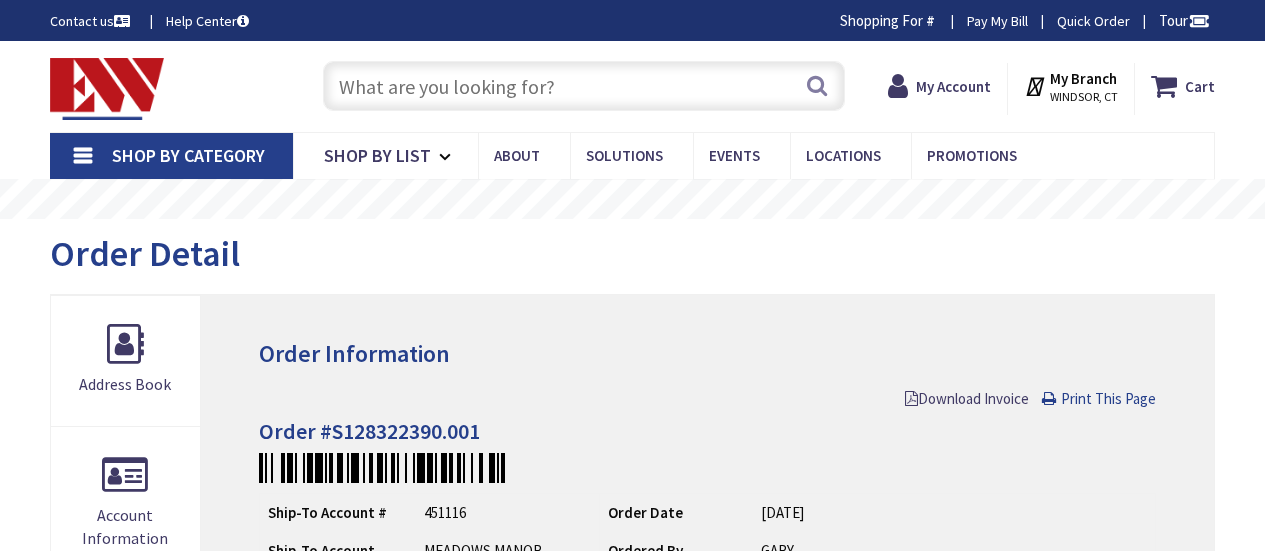 scroll, scrollTop: 0, scrollLeft: 0, axis: both 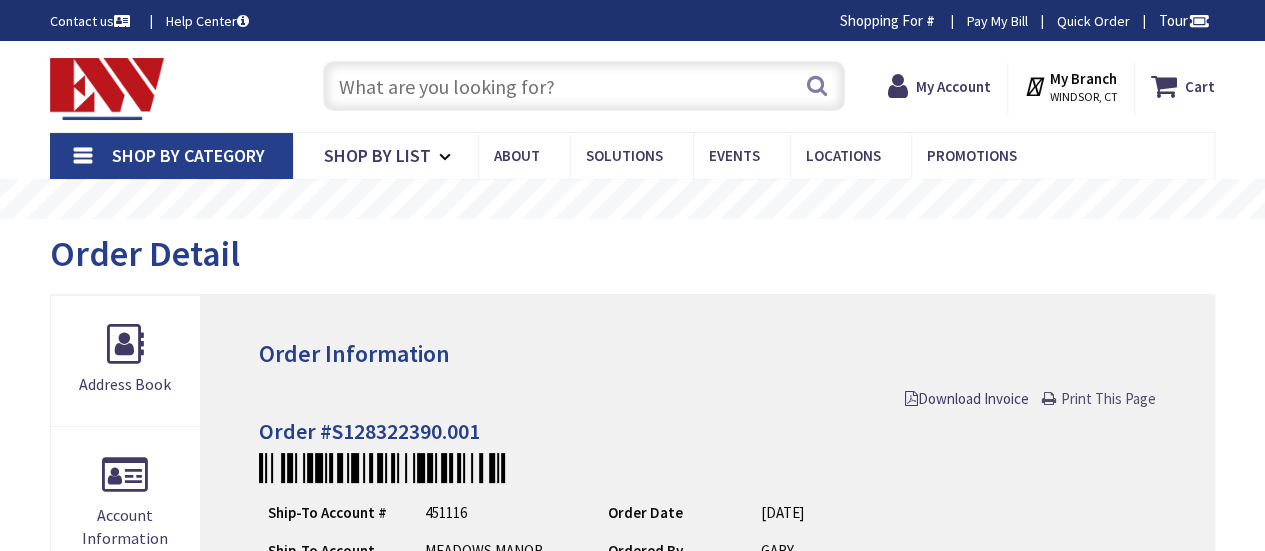 drag, startPoint x: 1110, startPoint y: 401, endPoint x: 801, endPoint y: 351, distance: 313.01917 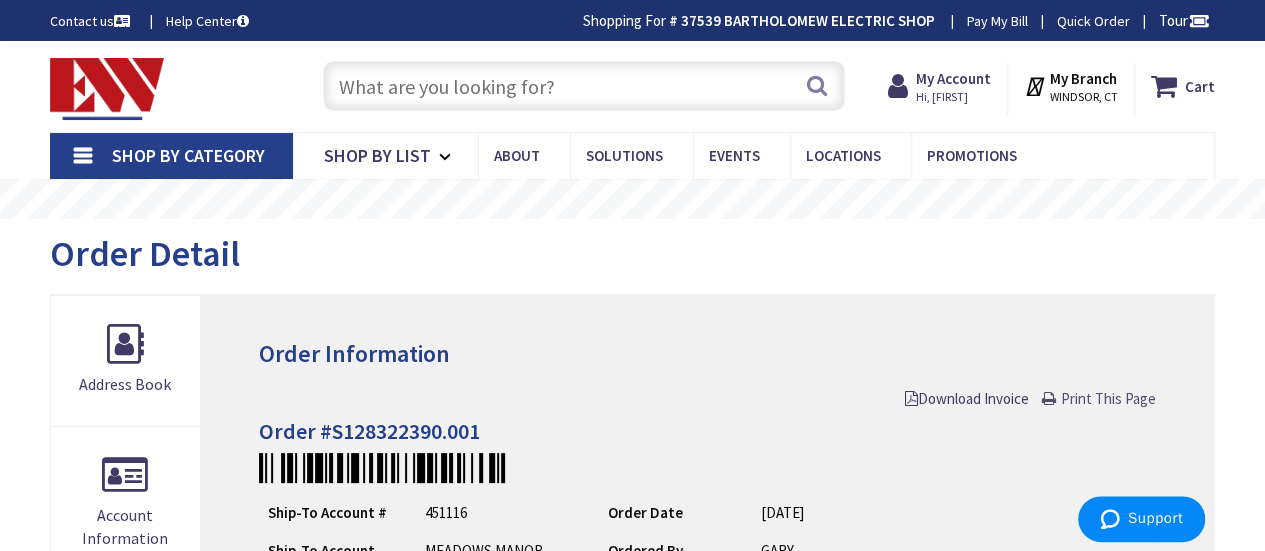 scroll, scrollTop: 0, scrollLeft: 0, axis: both 